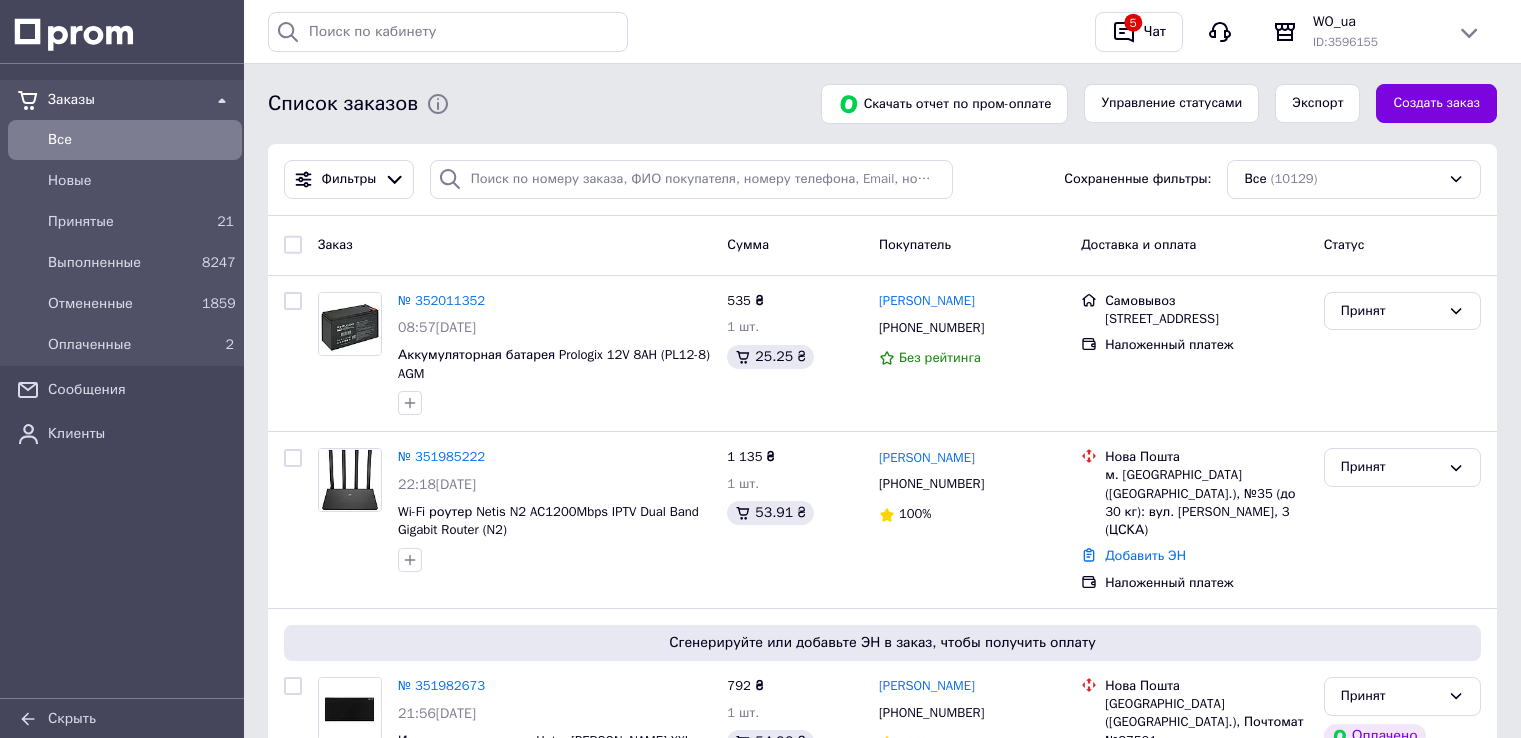click on "5" at bounding box center [1124, 32] 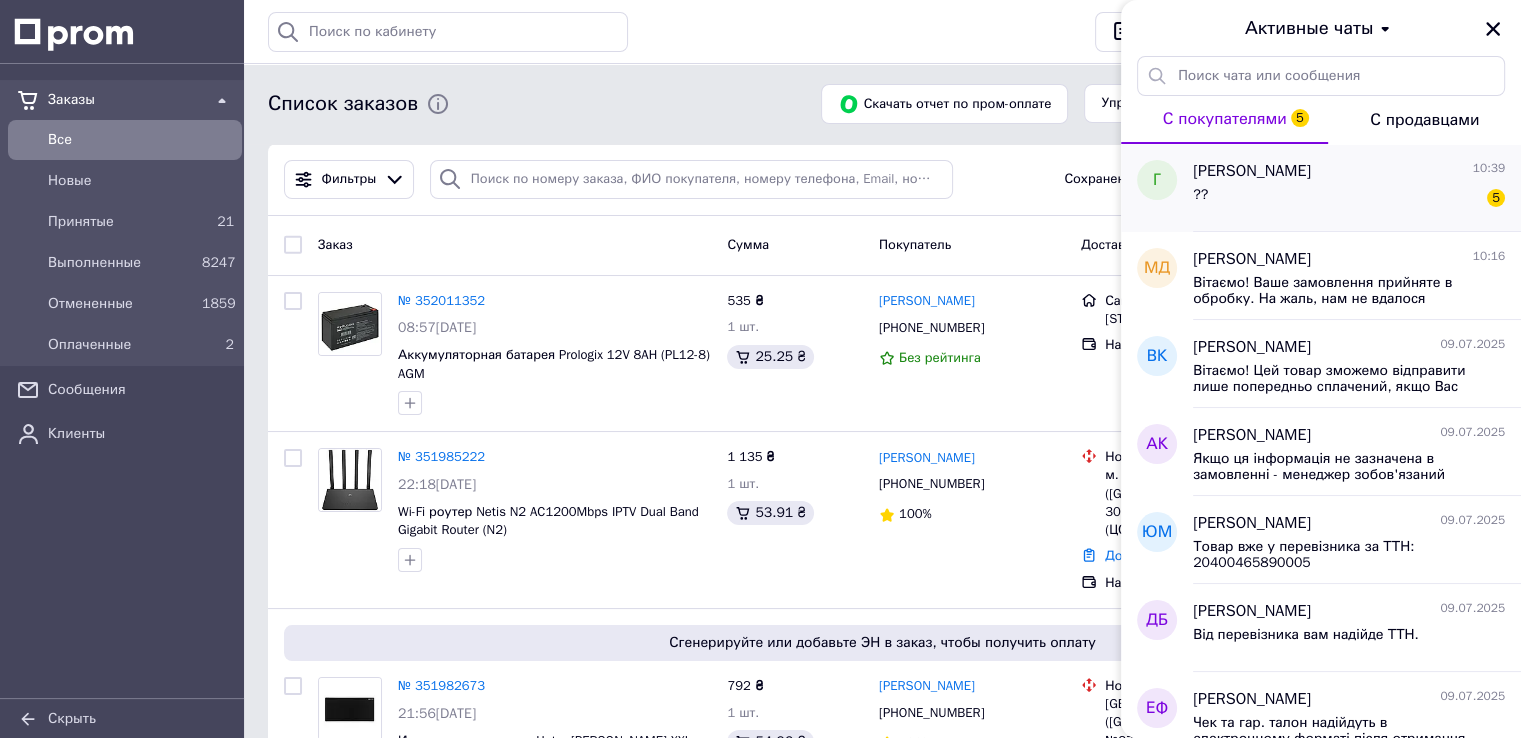 click on "?? 5" at bounding box center [1349, 199] 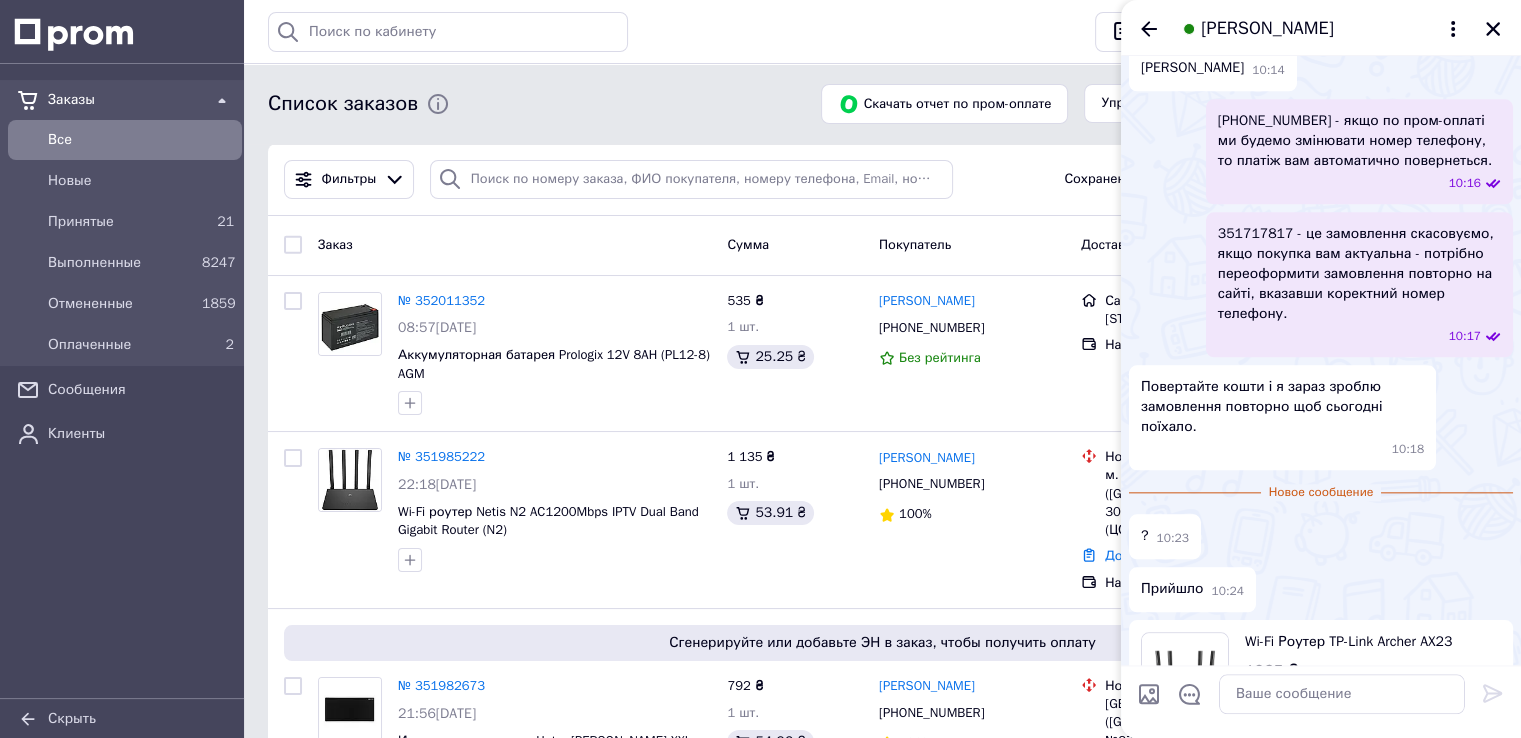 scroll, scrollTop: 2098, scrollLeft: 0, axis: vertical 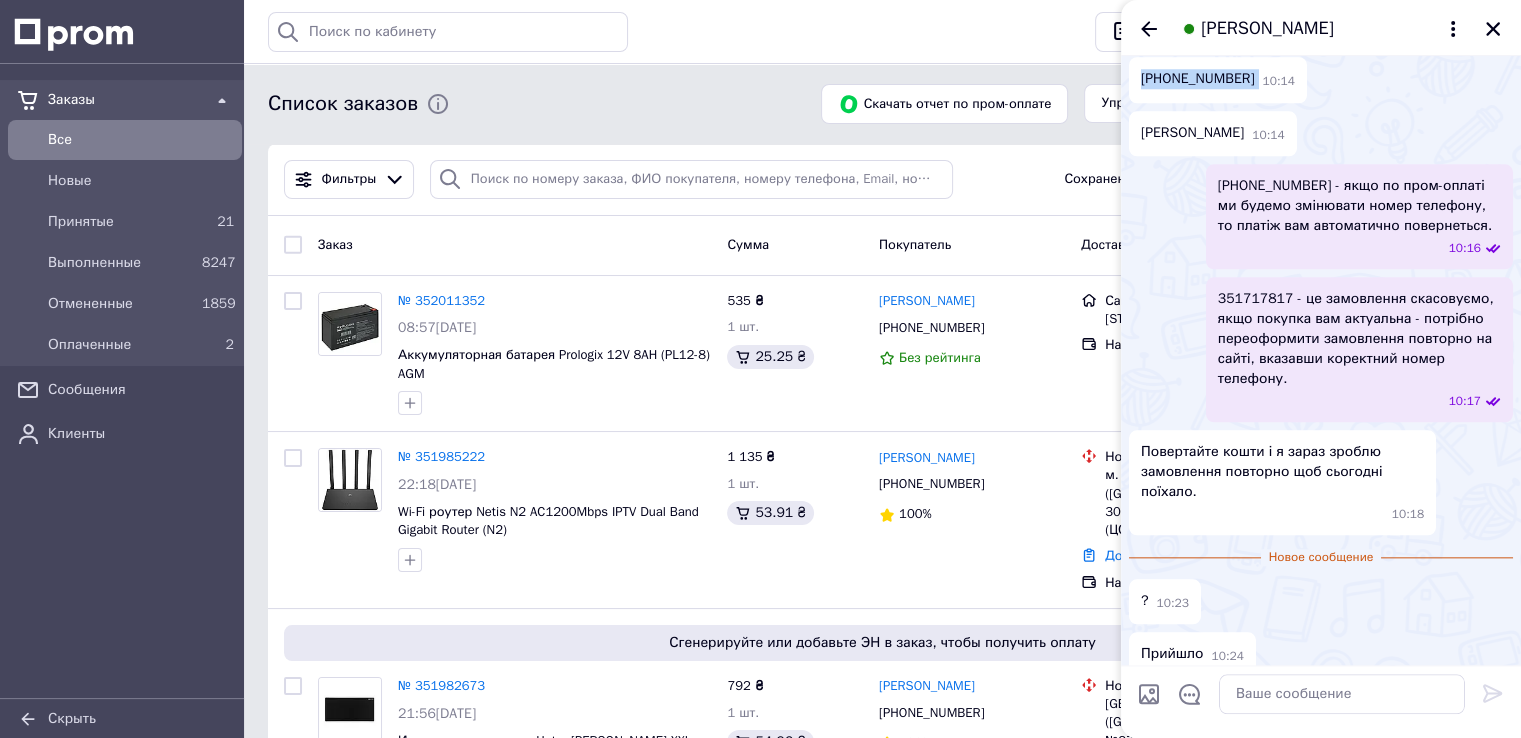 drag, startPoint x: 1138, startPoint y: 241, endPoint x: 1250, endPoint y: 237, distance: 112.0714 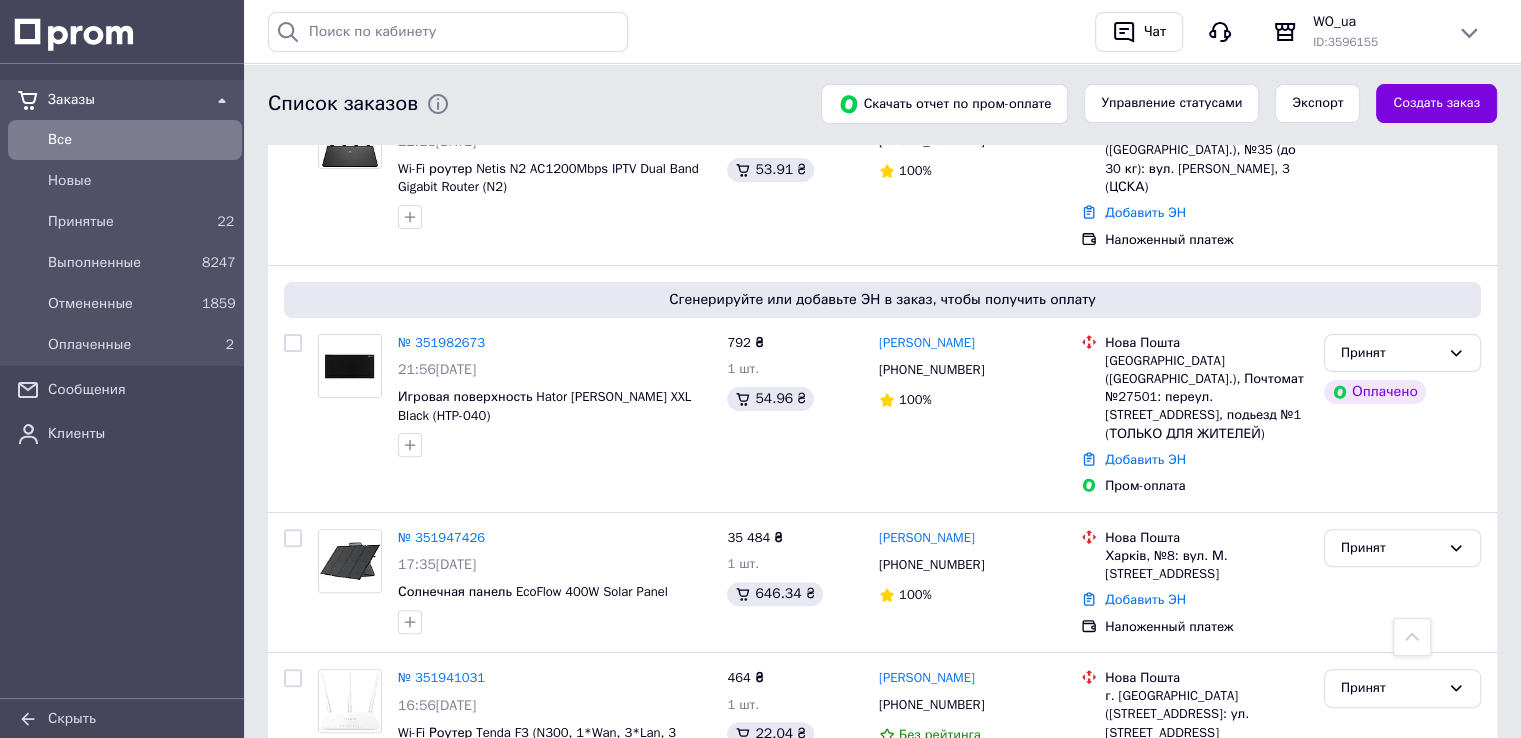 scroll, scrollTop: 0, scrollLeft: 0, axis: both 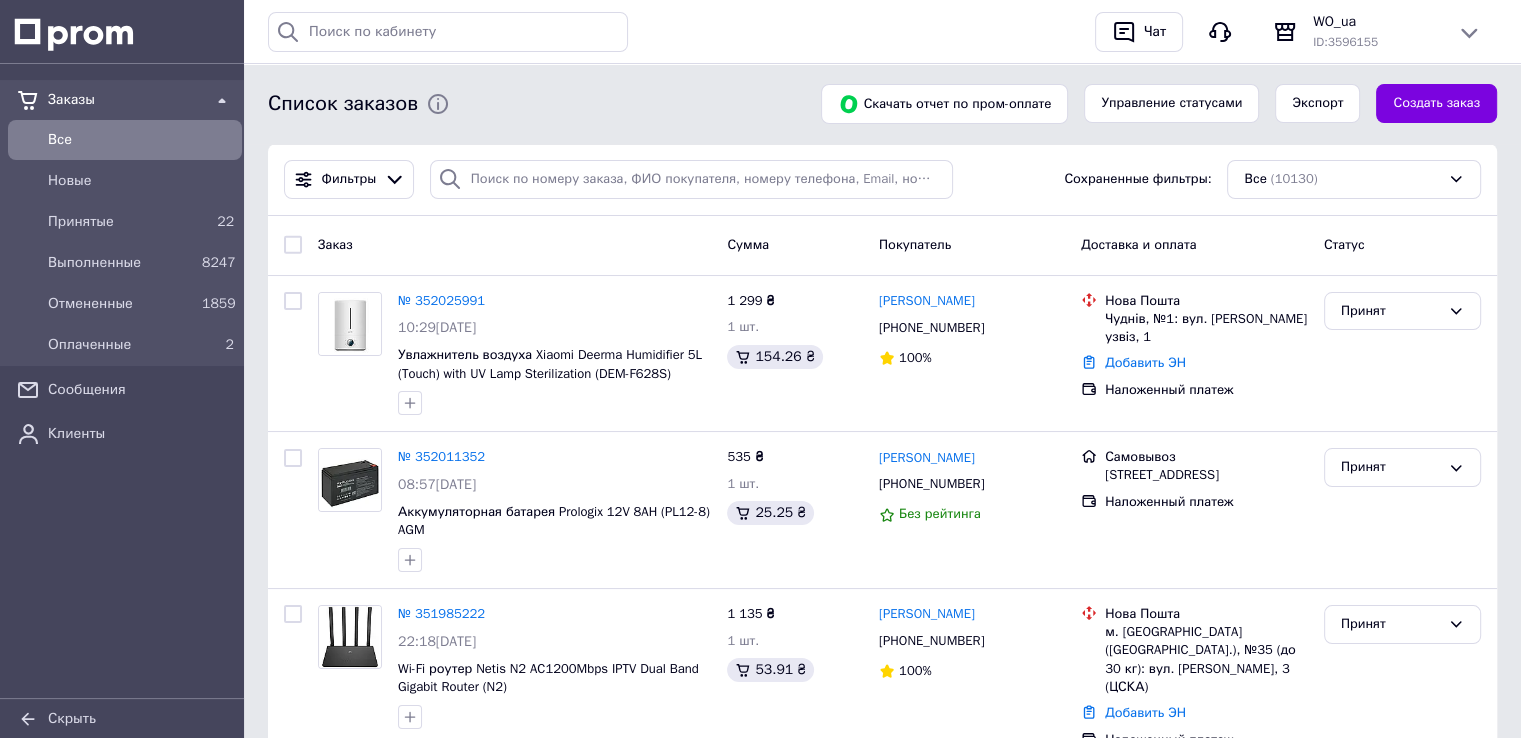 click on "Заказ" at bounding box center [514, 245] 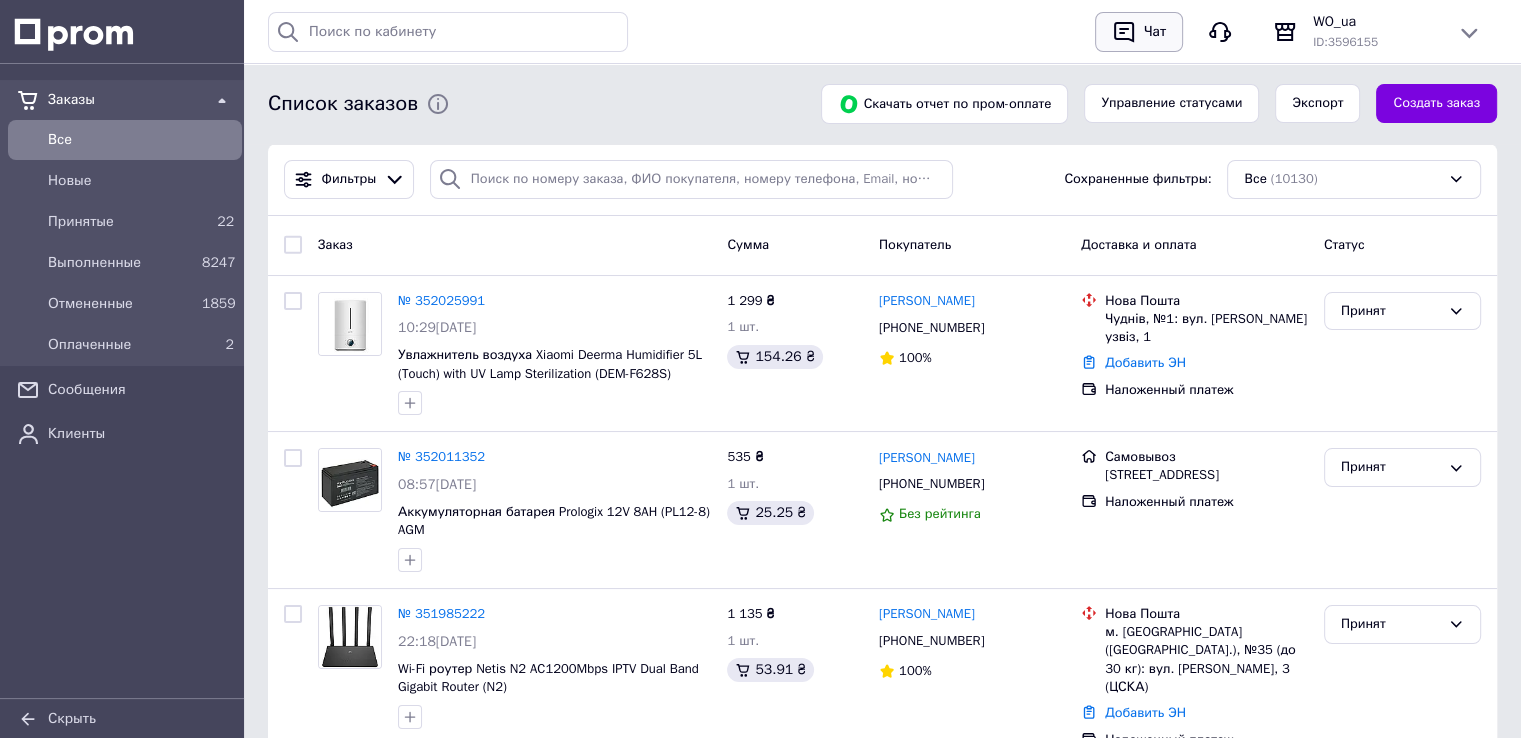 click 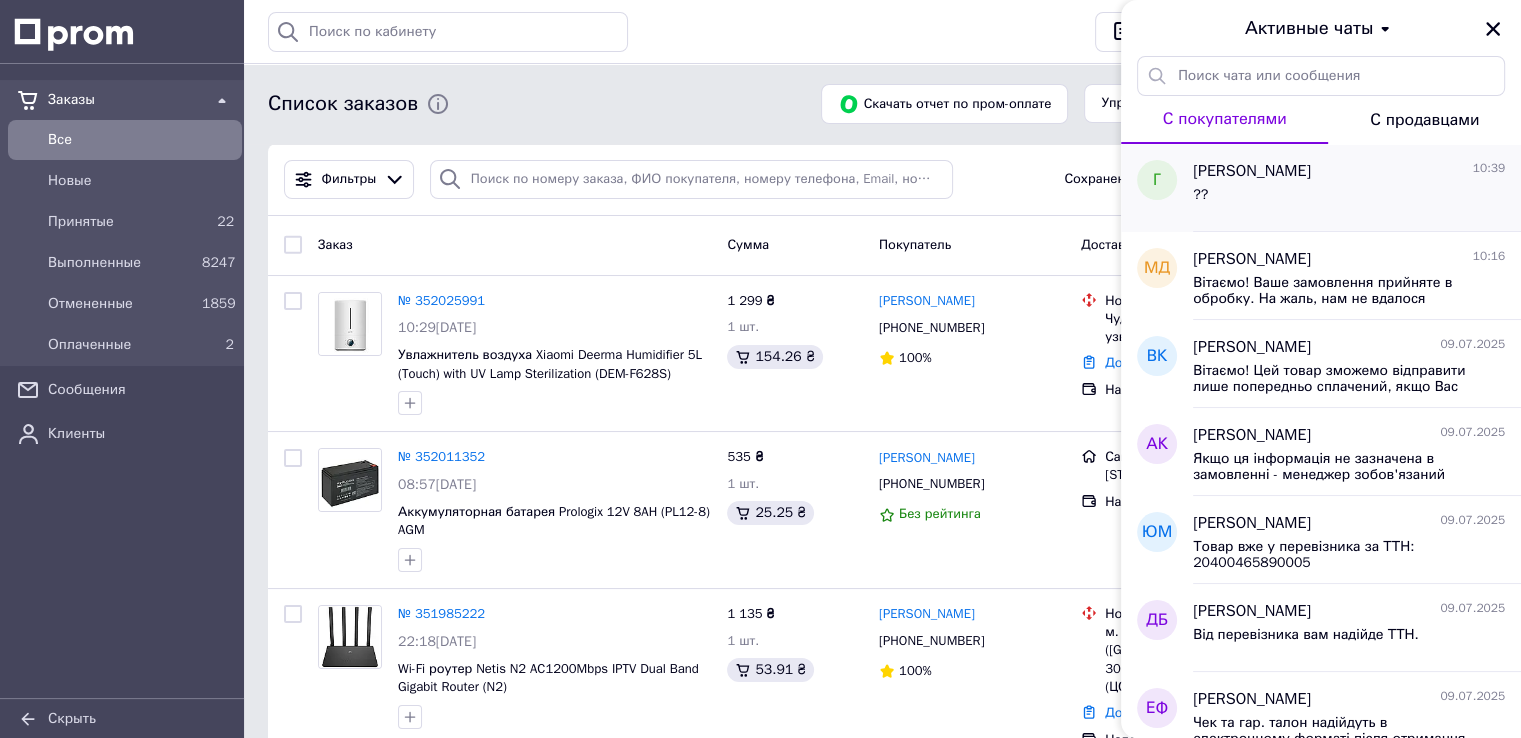 click on "??" at bounding box center [1349, 199] 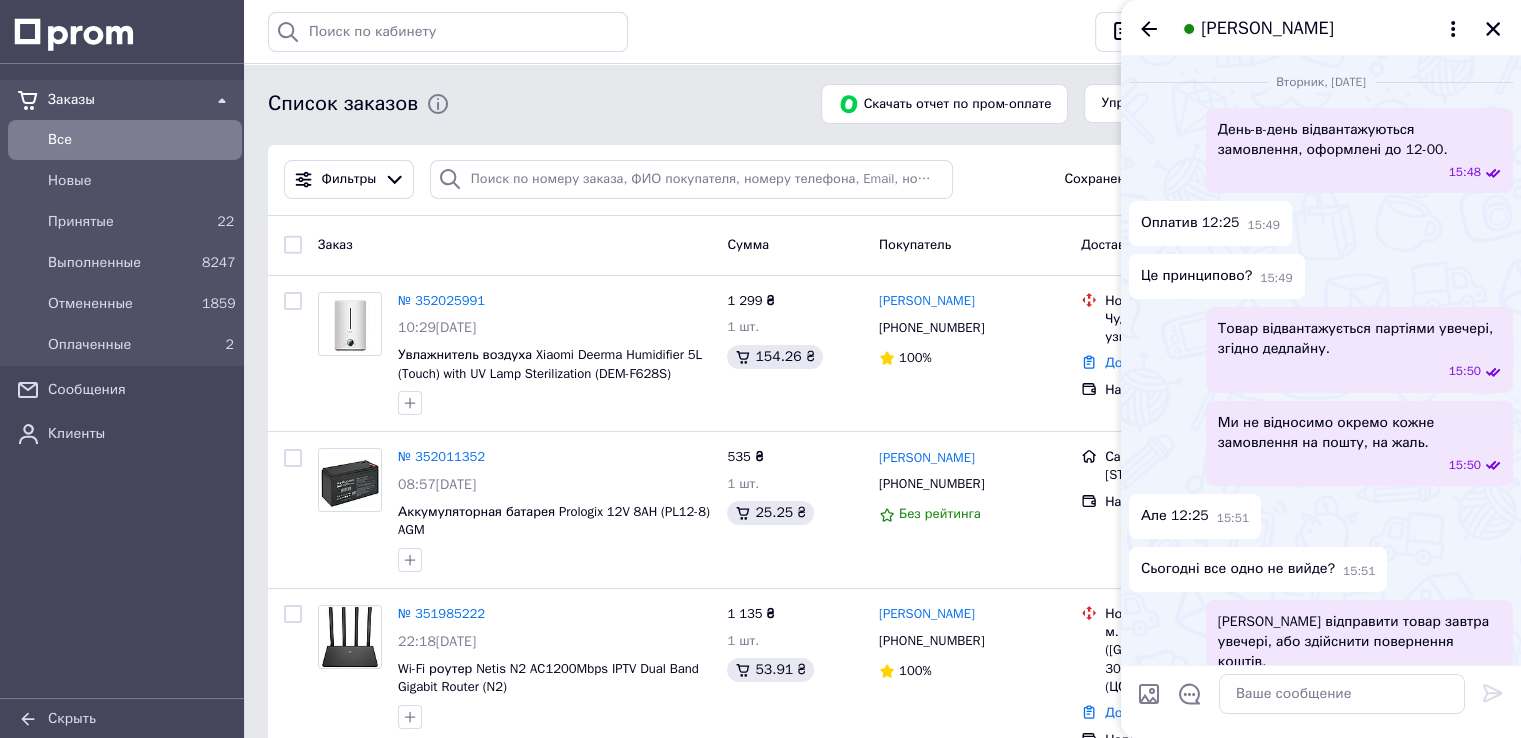 scroll, scrollTop: 2216, scrollLeft: 0, axis: vertical 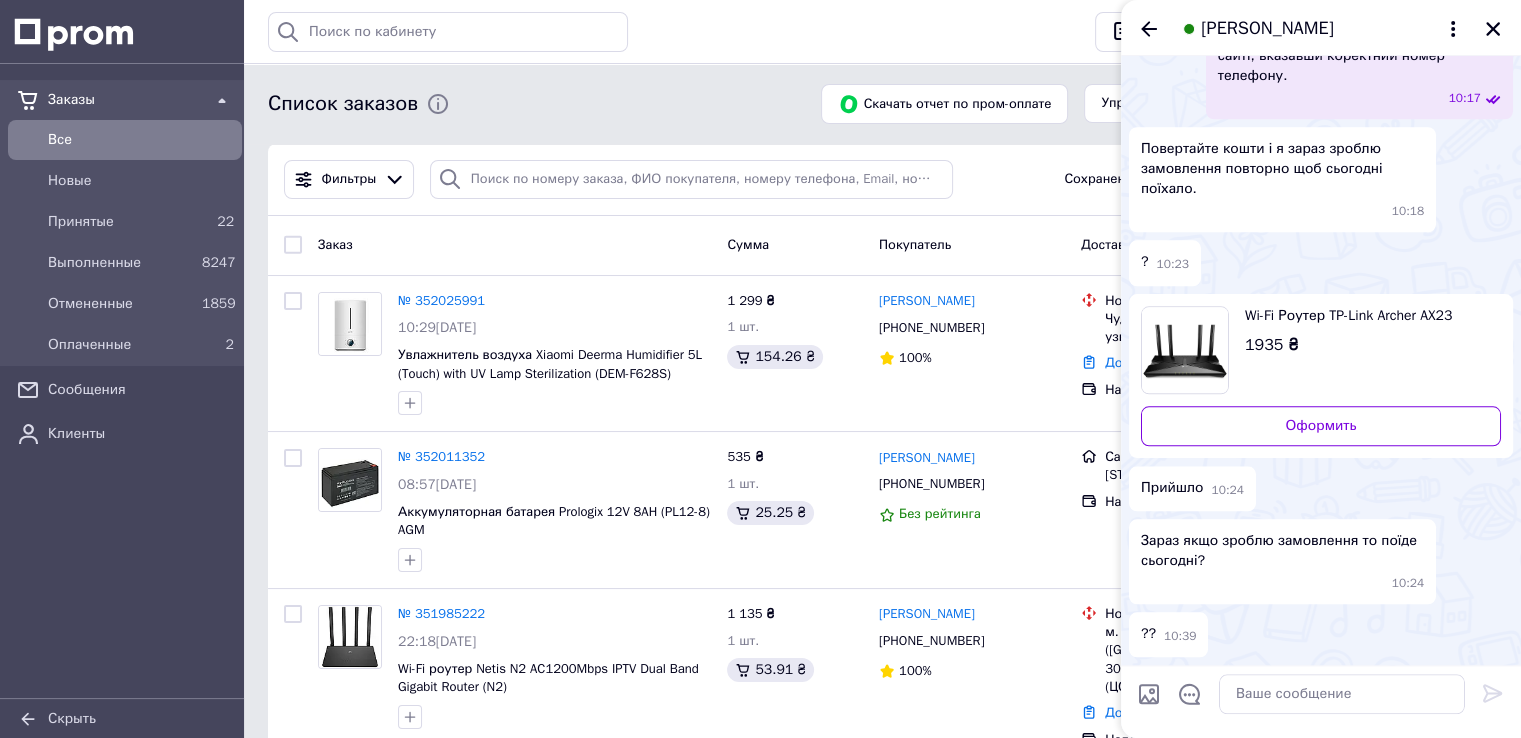 click on "Прийшло 10:24" at bounding box center (1321, 488) 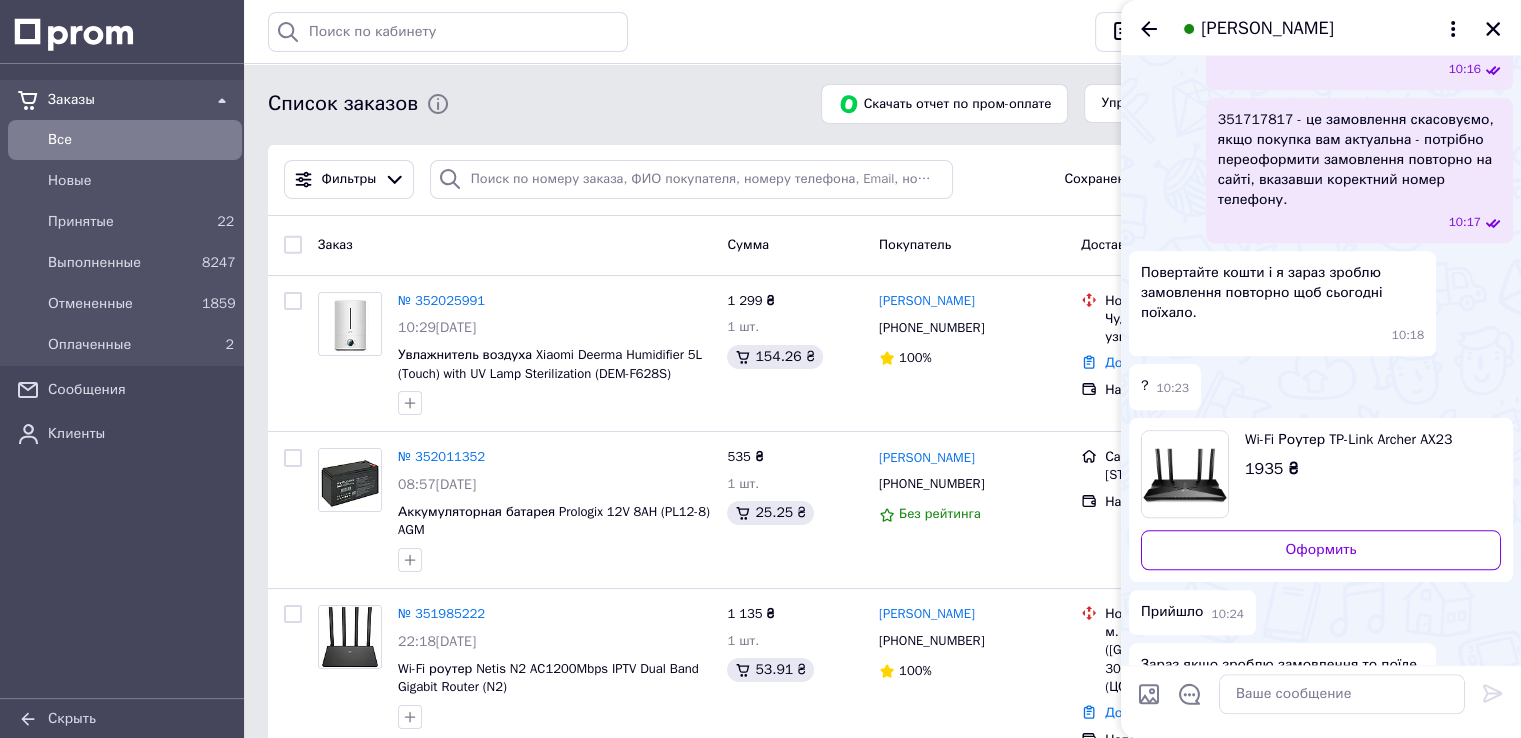 scroll, scrollTop: 1616, scrollLeft: 0, axis: vertical 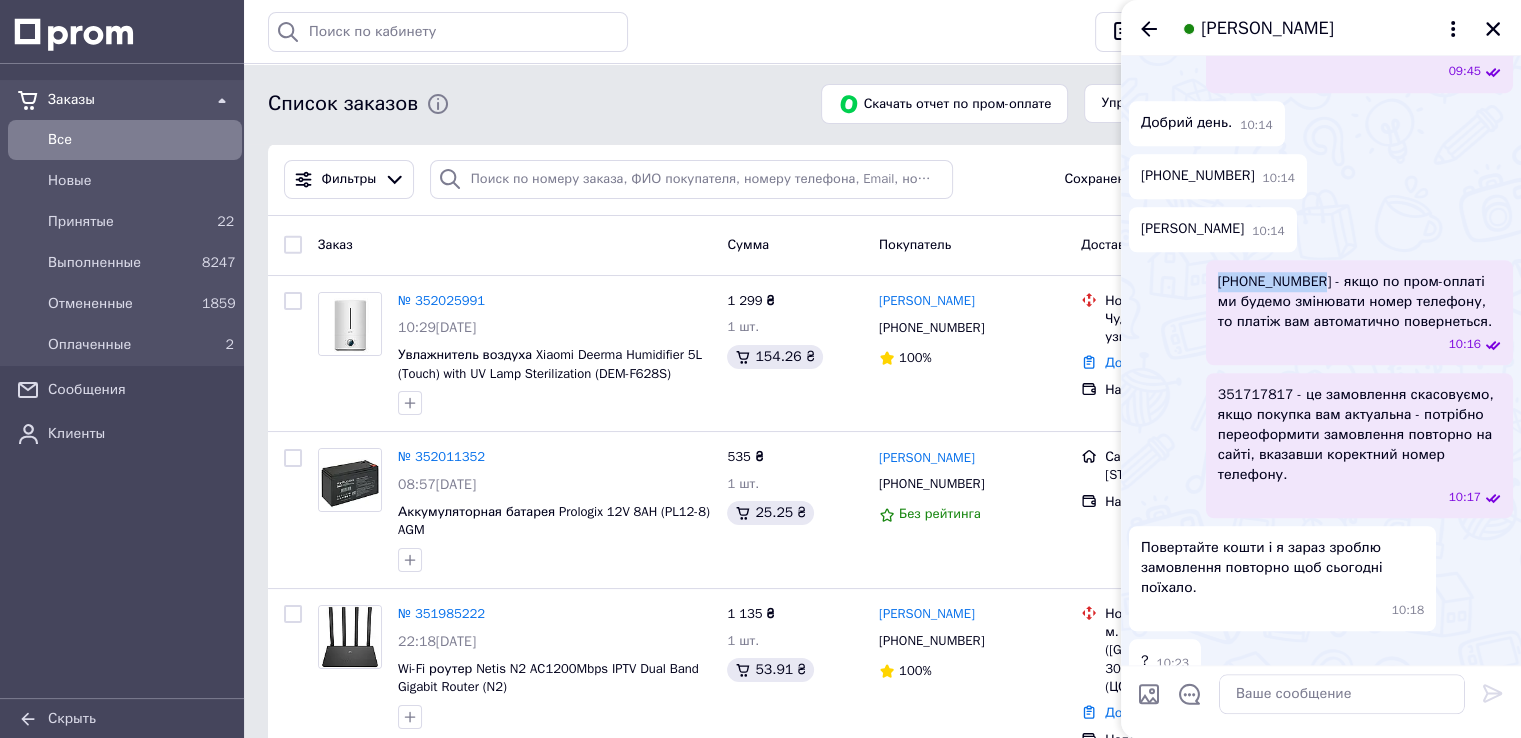 drag, startPoint x: 1219, startPoint y: 482, endPoint x: 1315, endPoint y: 484, distance: 96.02083 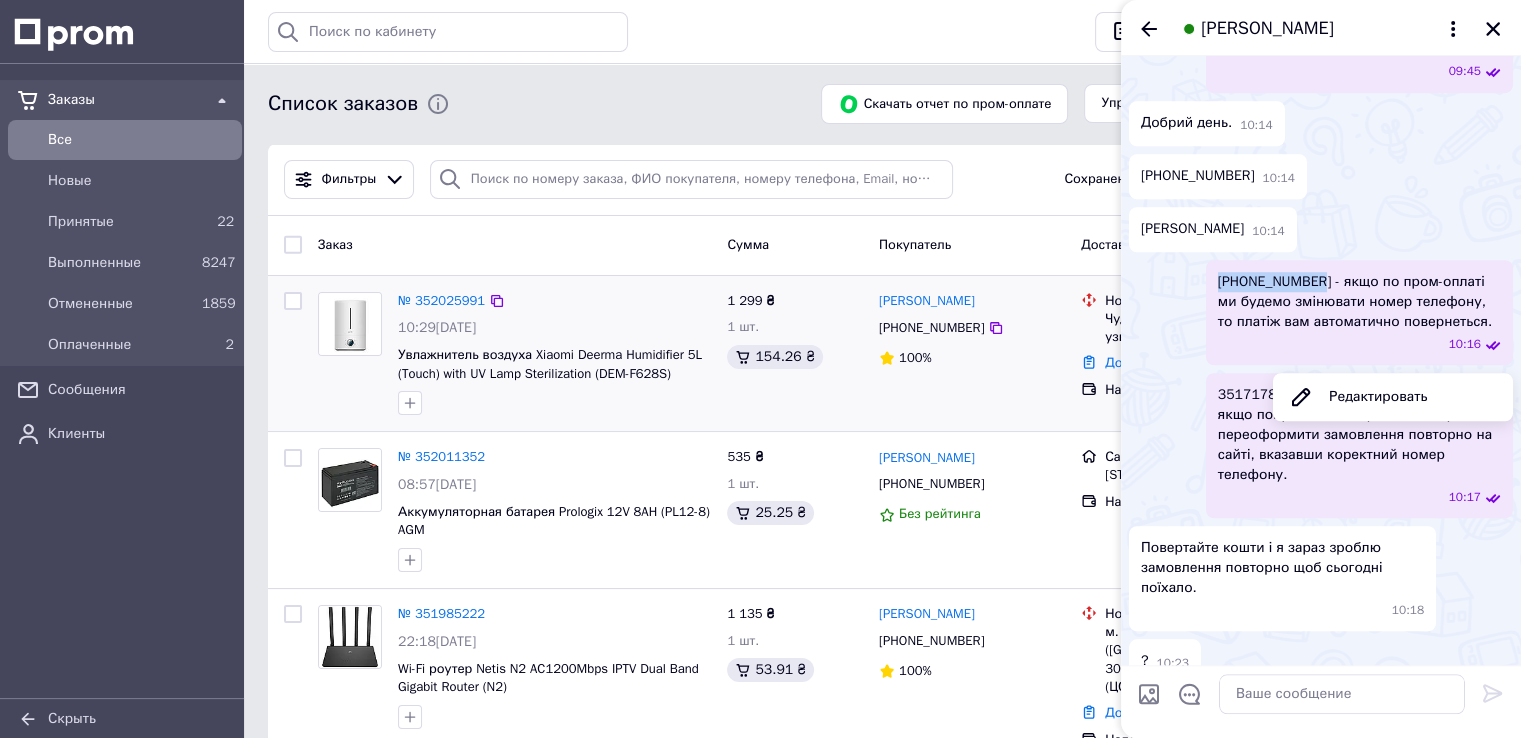 copy on "[PHONE_NUMBER]" 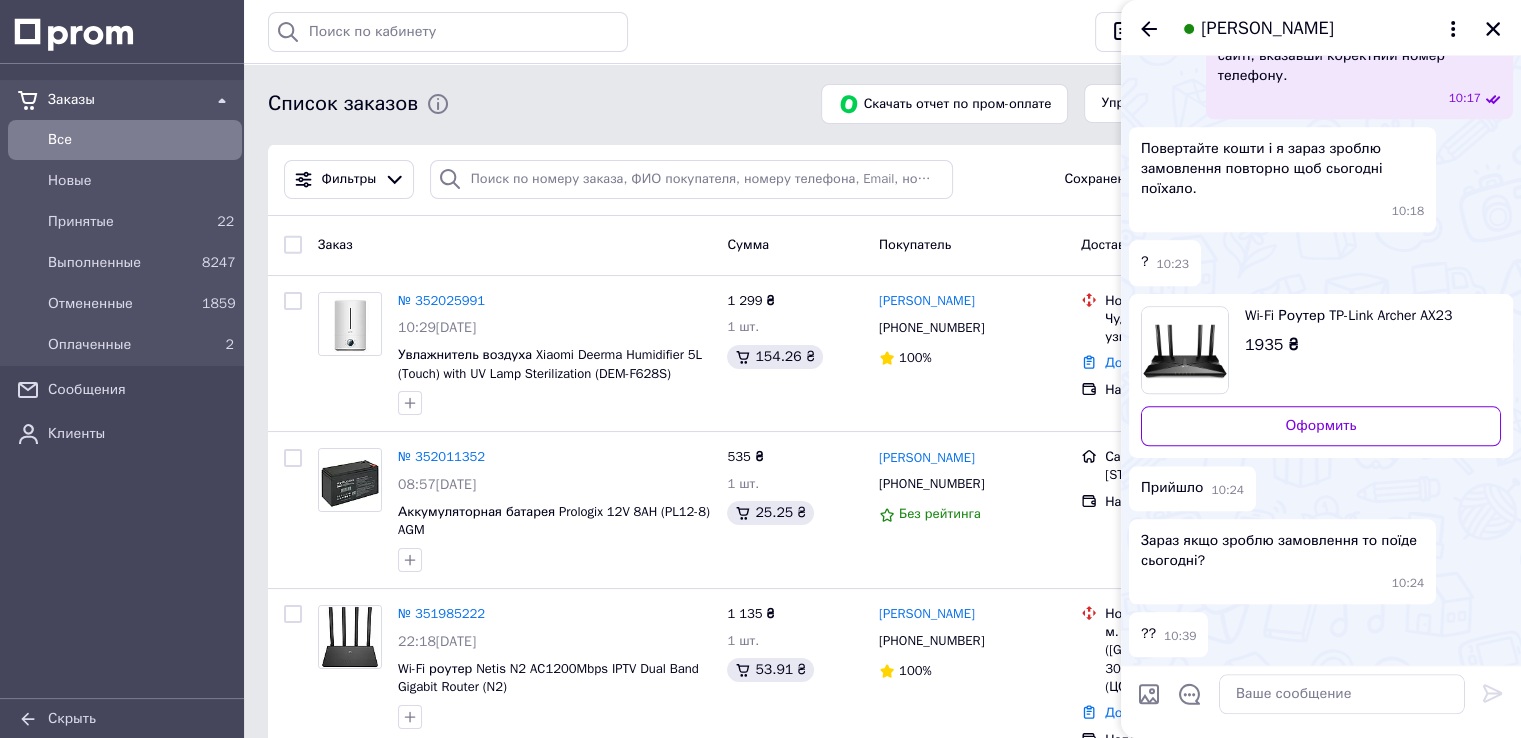 scroll, scrollTop: 2216, scrollLeft: 0, axis: vertical 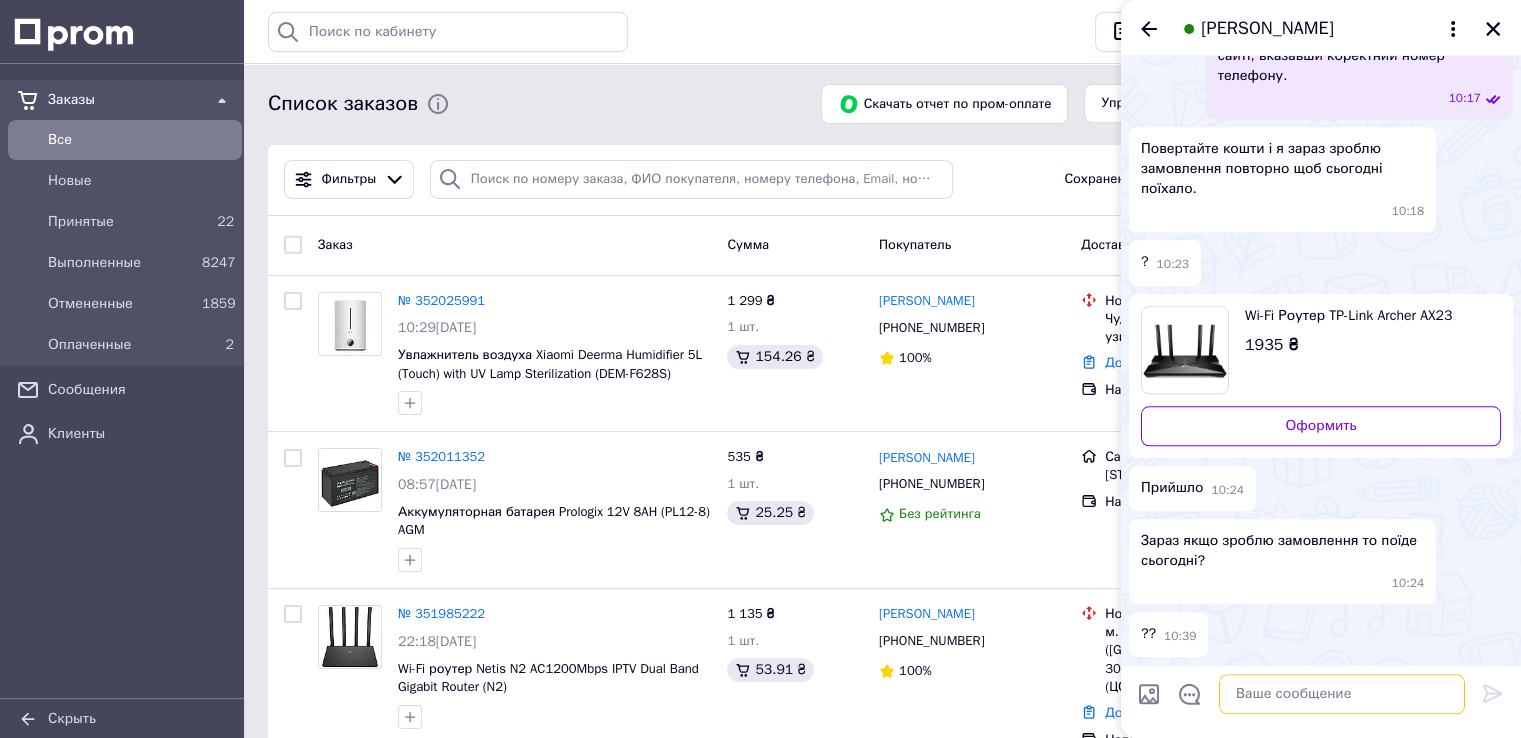drag, startPoint x: 1263, startPoint y: 694, endPoint x: 1287, endPoint y: 699, distance: 24.5153 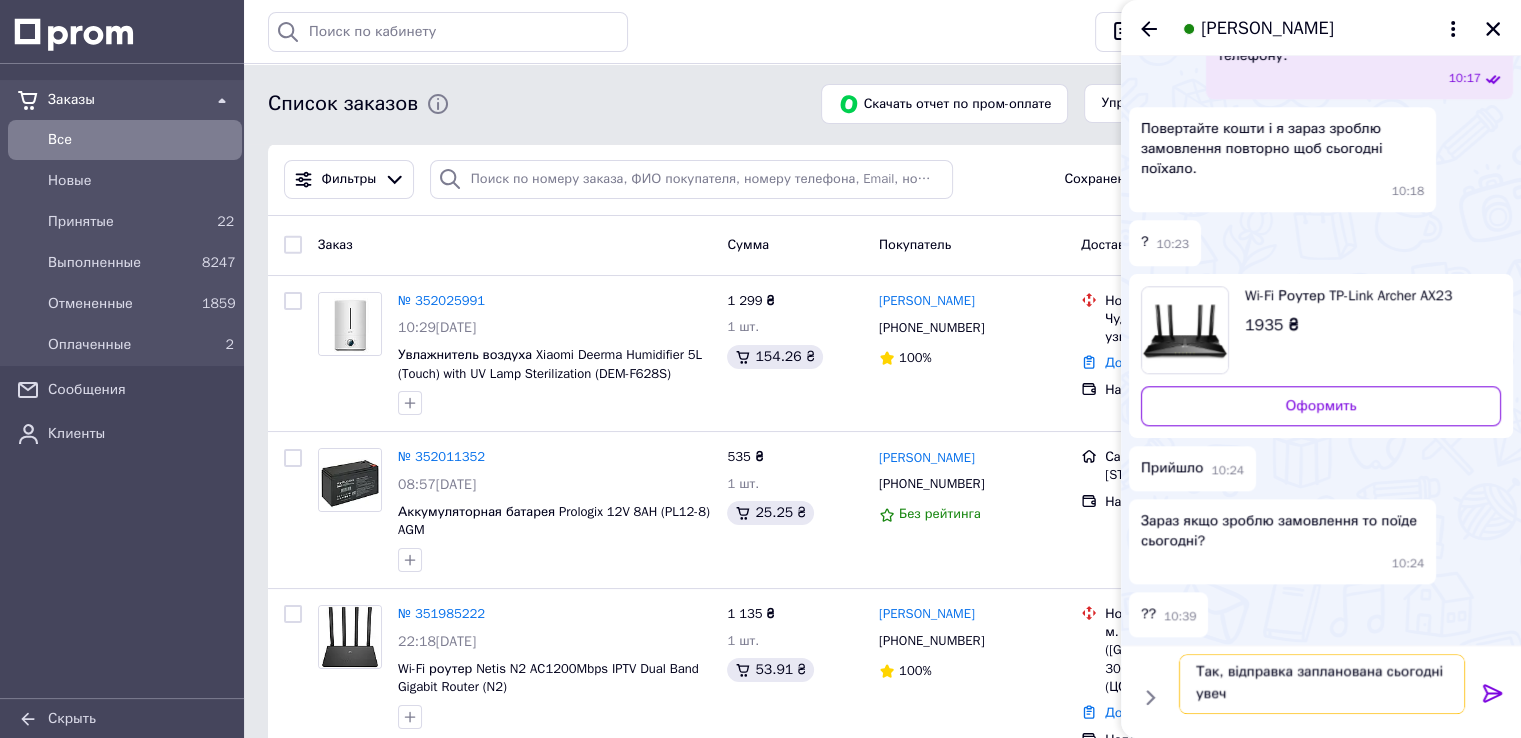 scroll, scrollTop: 1, scrollLeft: 0, axis: vertical 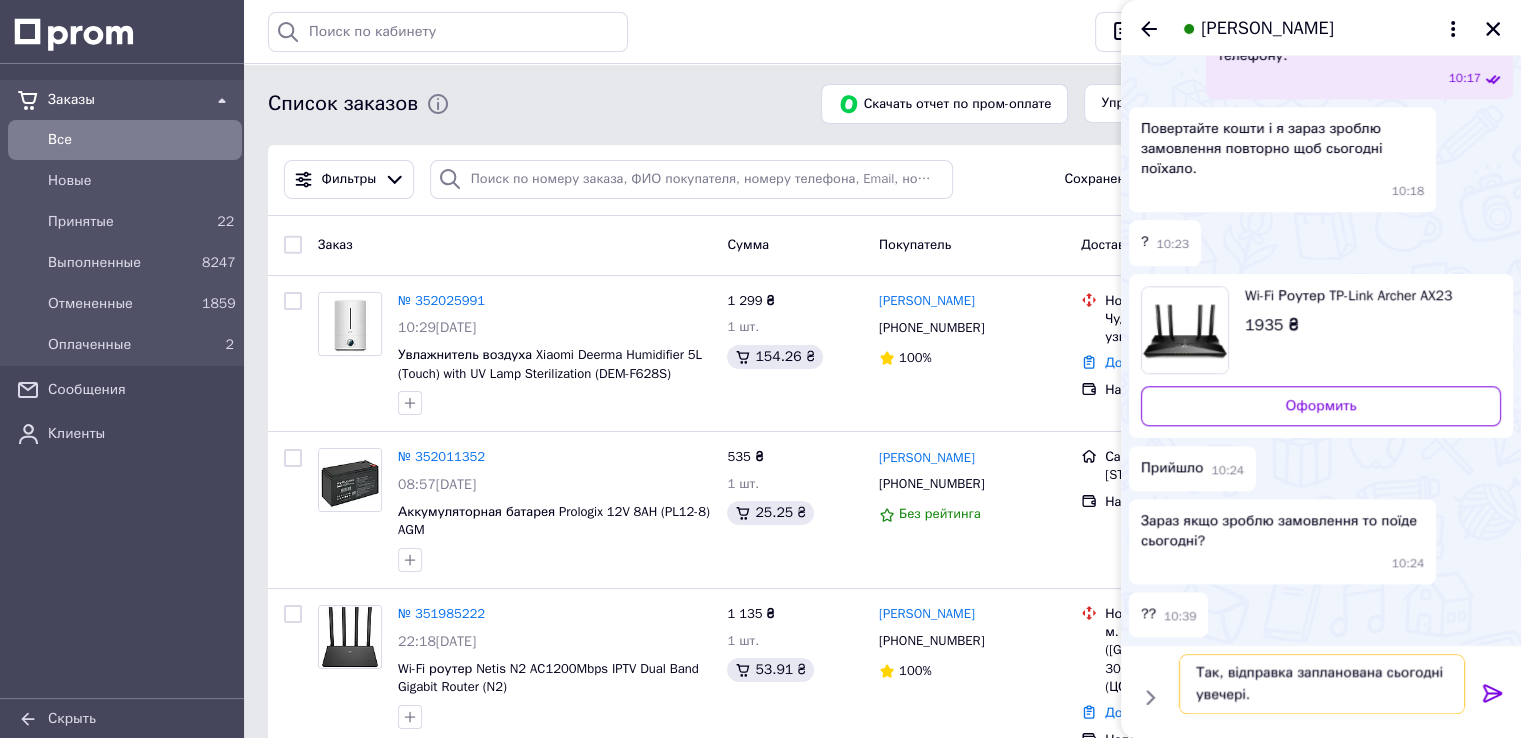 type on "Так, відправка запланована сьогодні увечері." 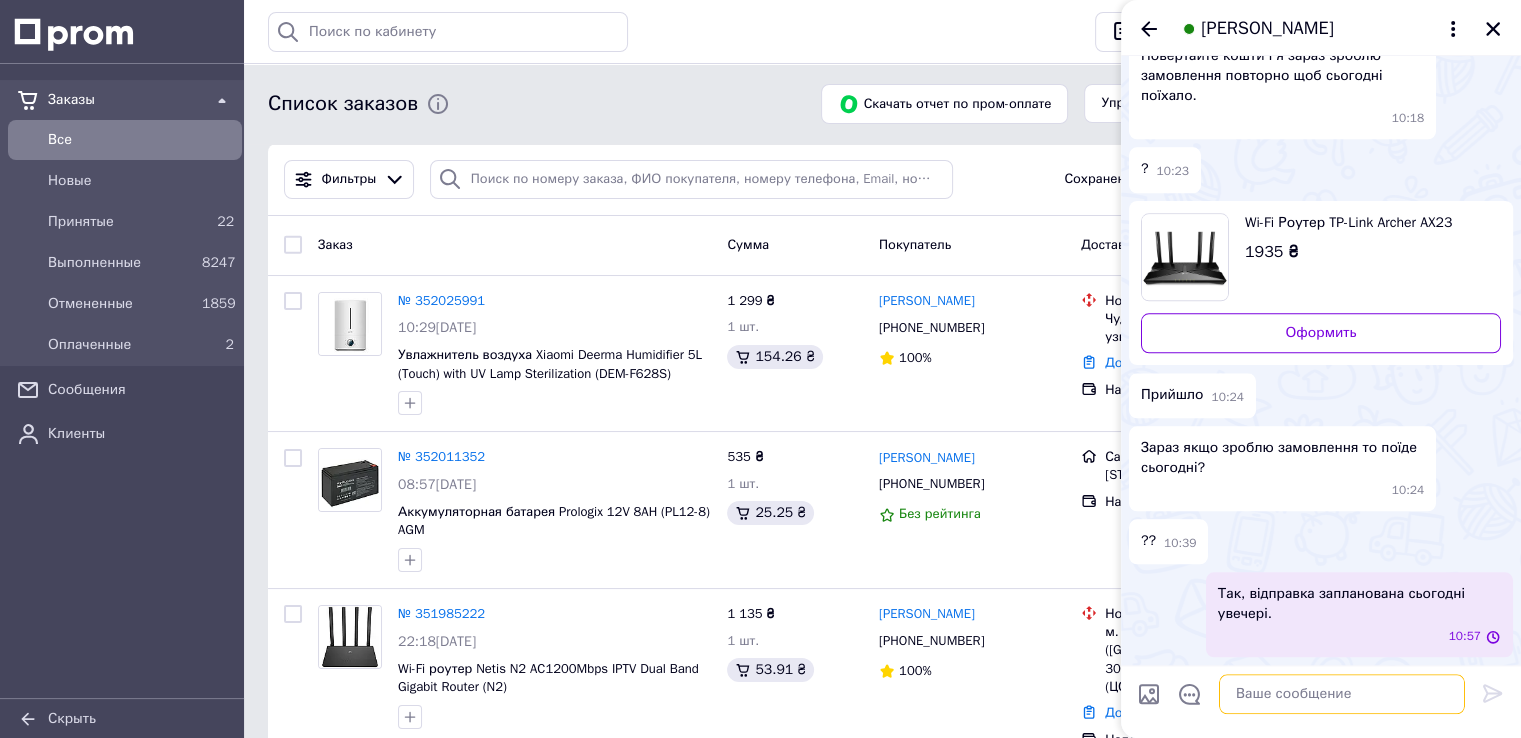 scroll, scrollTop: 0, scrollLeft: 0, axis: both 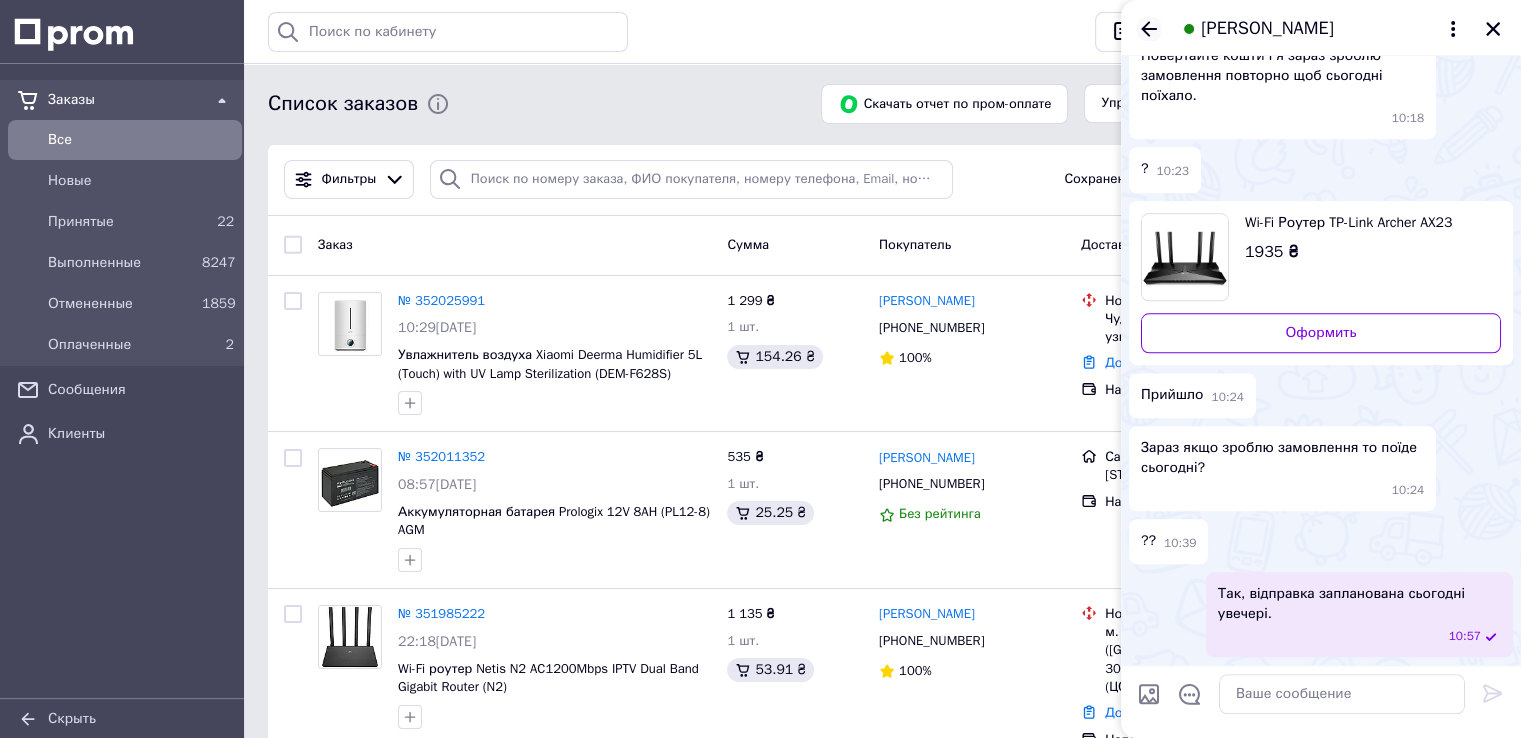 click 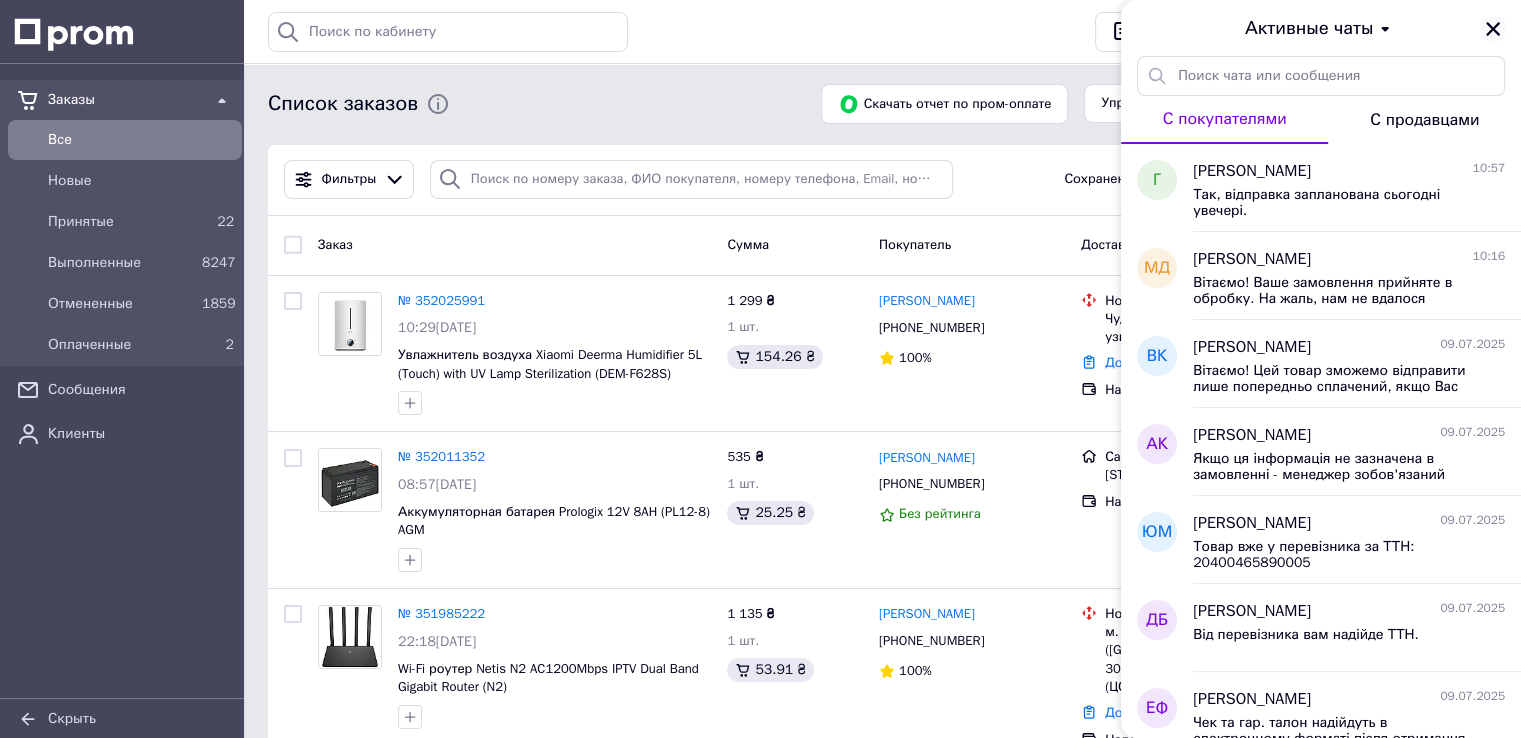 click 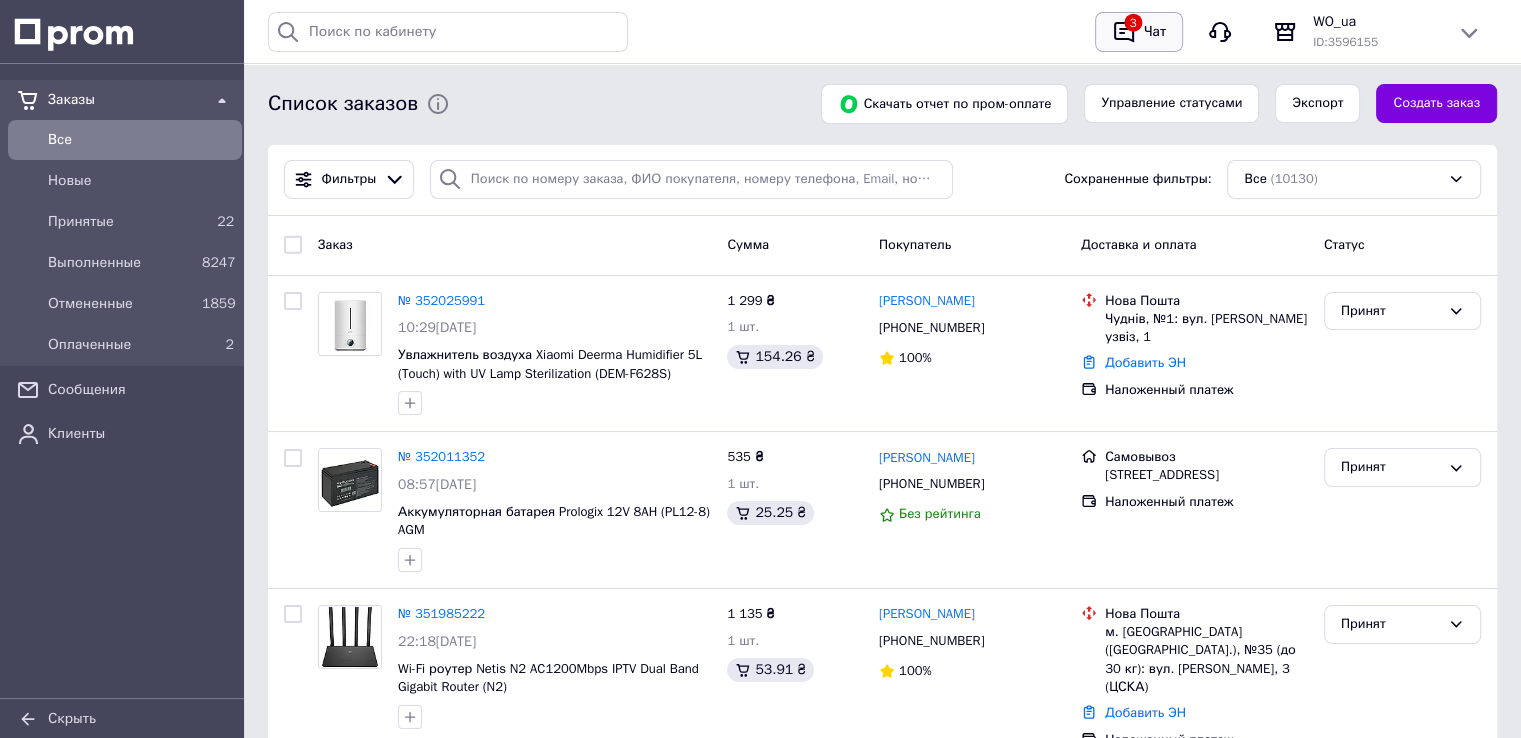 click on "Чат" at bounding box center [1155, 32] 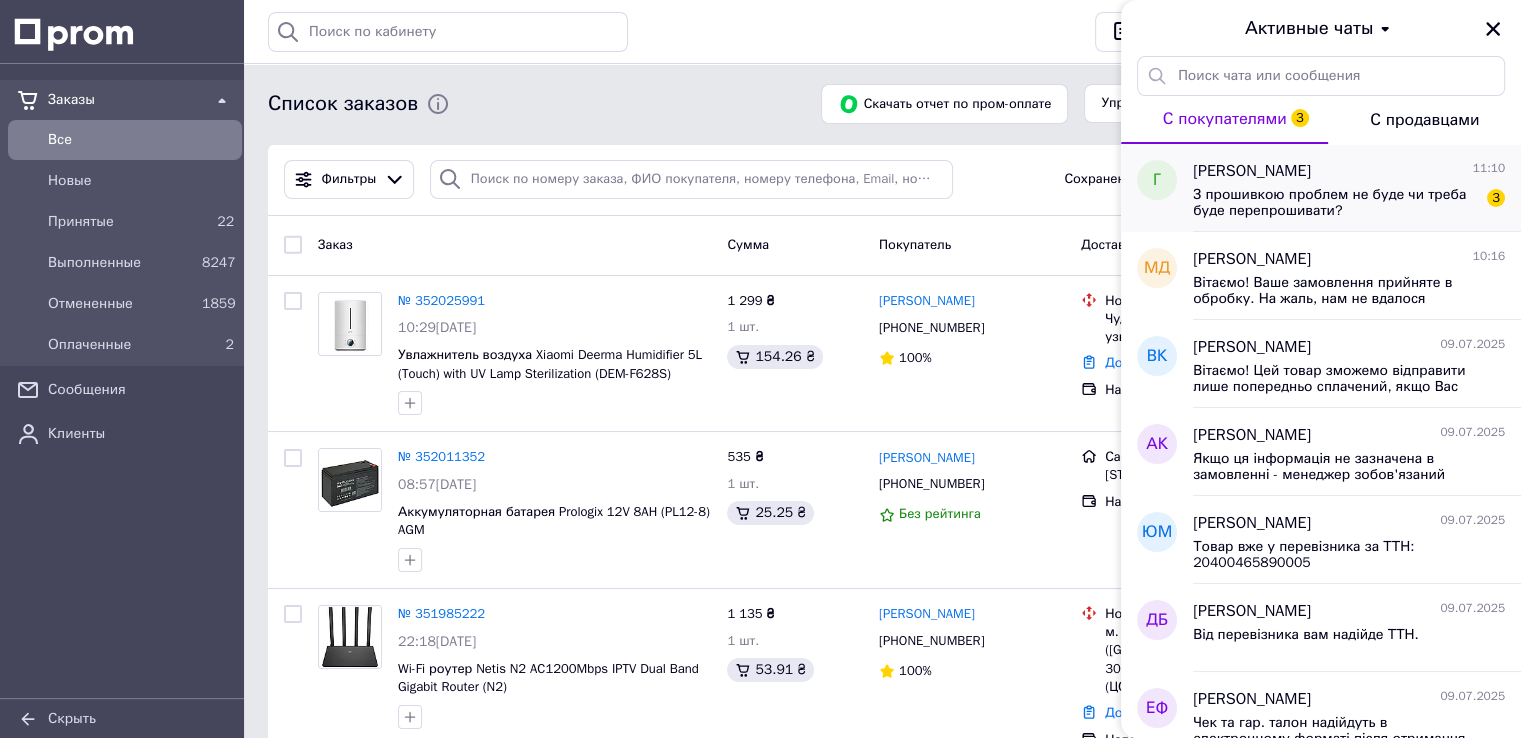 click on "З прошивкою проблем не буде чи треба буде перепрошивати?" at bounding box center (1335, 203) 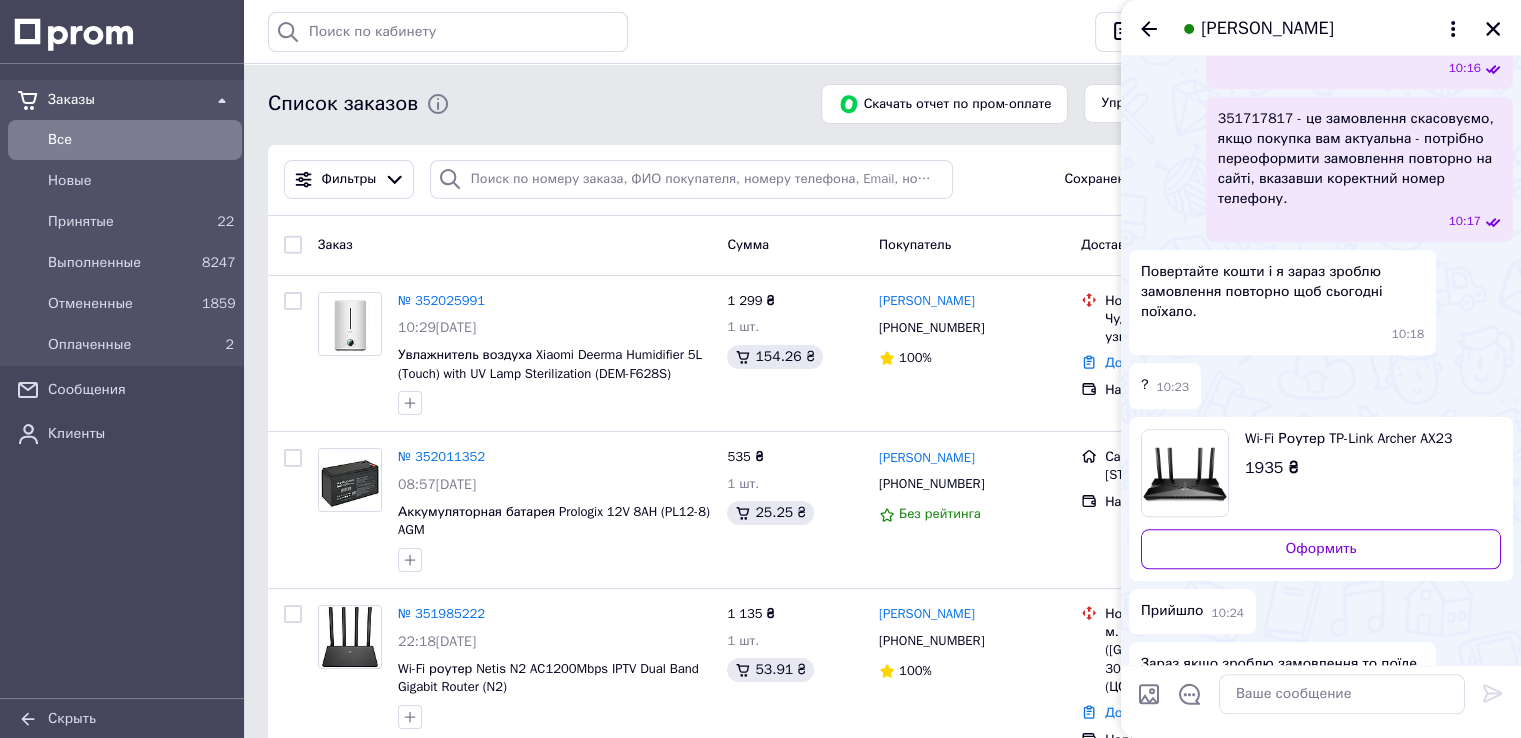 scroll, scrollTop: 1833, scrollLeft: 0, axis: vertical 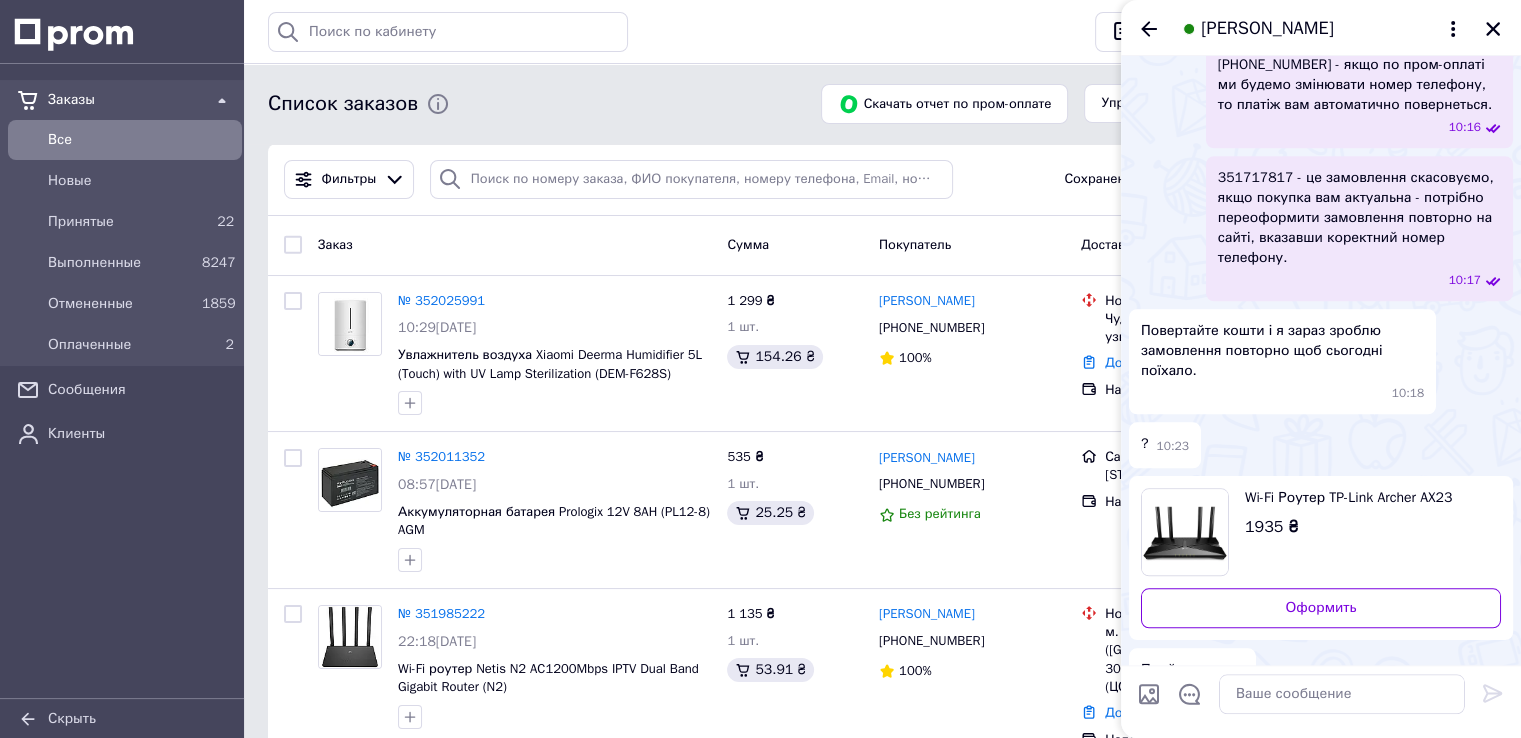 click on "351717817 - це замовлення скасовуємо, якщо покупка вам актуальна - потрібно переоформити замовлення повторно на сайті, вказавши коректний номер телефону." at bounding box center (1359, 218) 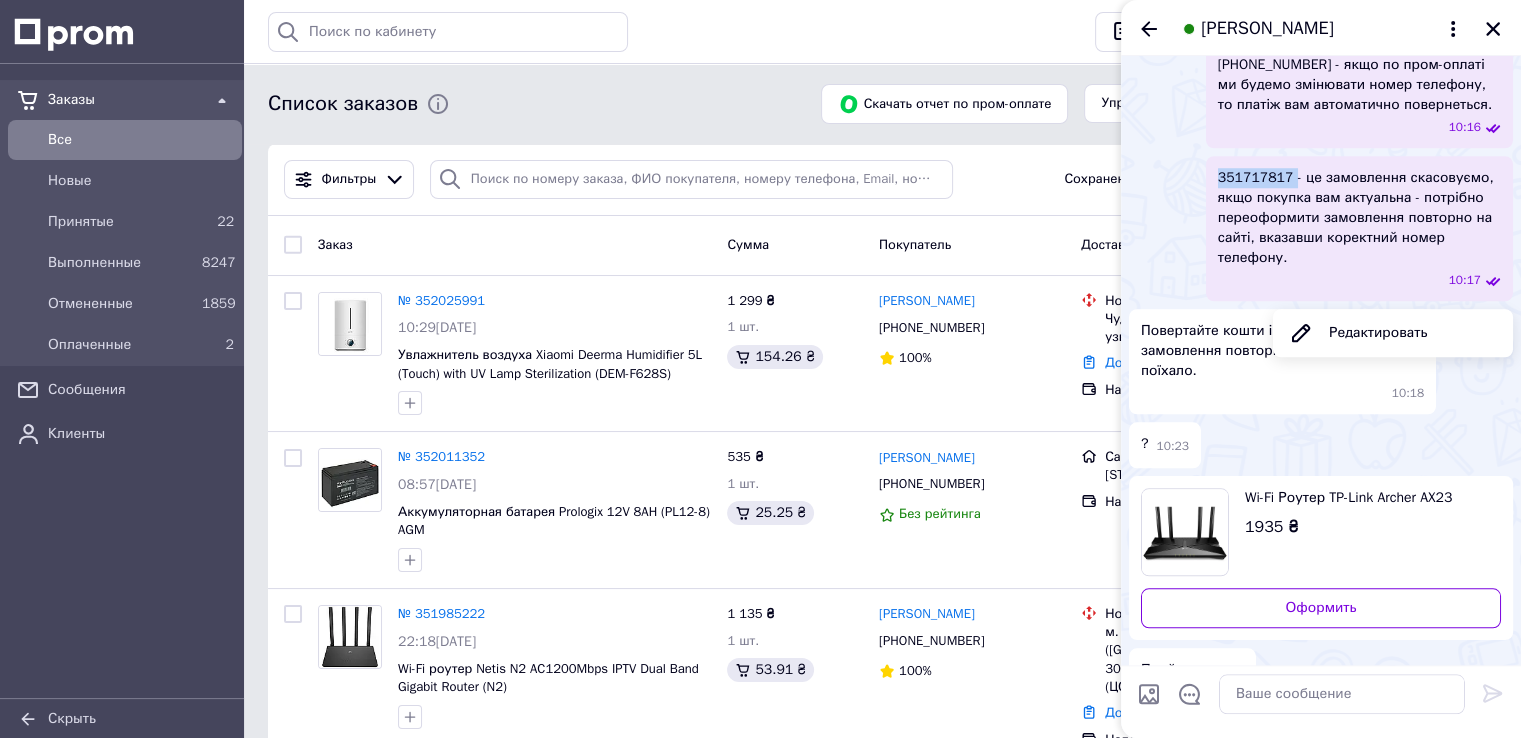 click on "351717817 - це замовлення скасовуємо, якщо покупка вам актуальна - потрібно переоформити замовлення повторно на сайті, вказавши коректний номер телефону." at bounding box center (1359, 218) 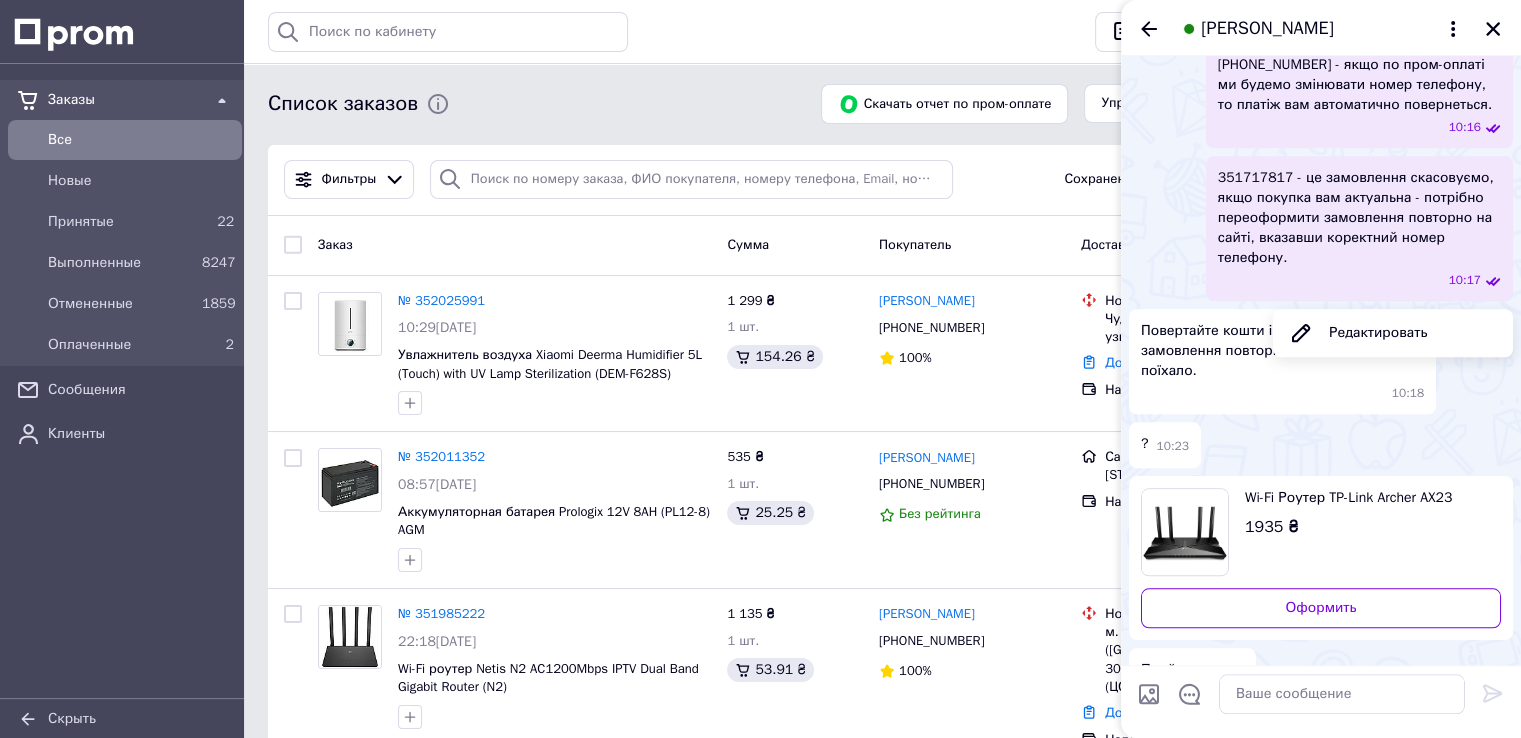click on "+380983021454 - якщо по пром-оплаті ми будемо змінювати номер телефону, то платіж вам автоматично повернеться. 10:16" at bounding box center [1321, 95] 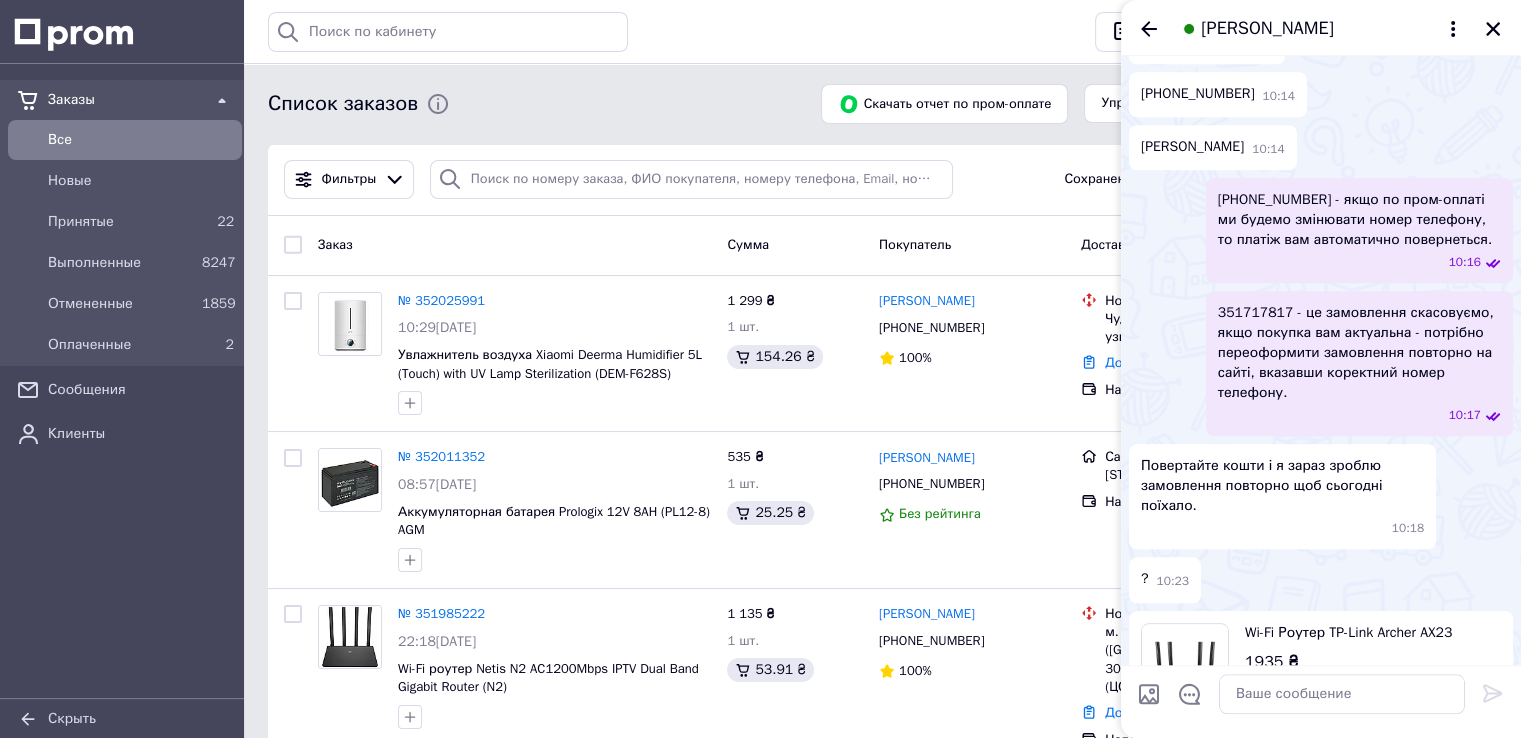 scroll, scrollTop: 1624, scrollLeft: 0, axis: vertical 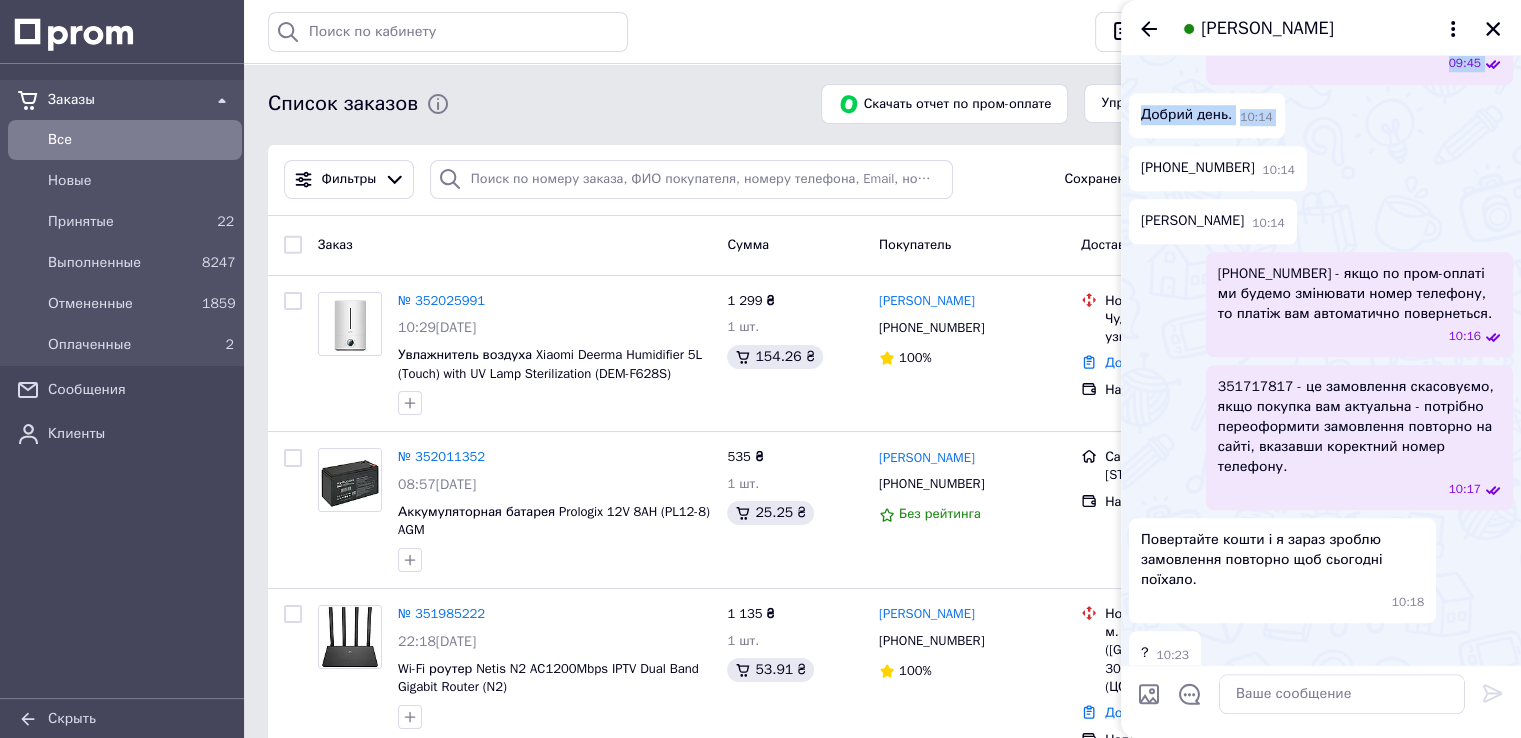 drag, startPoint x: 1136, startPoint y: 157, endPoint x: 1217, endPoint y: 226, distance: 106.404884 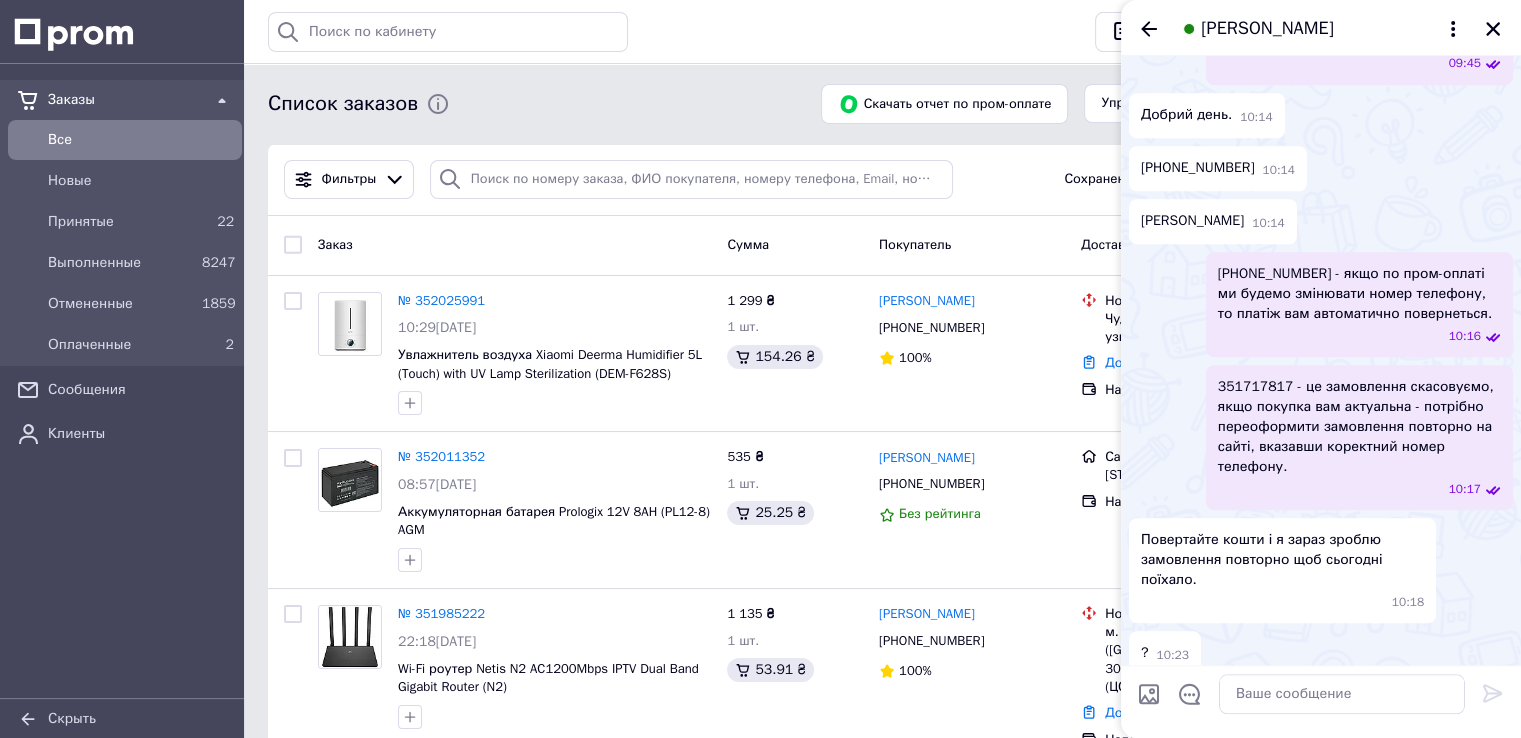 click on "+380683021454" at bounding box center [1198, 168] 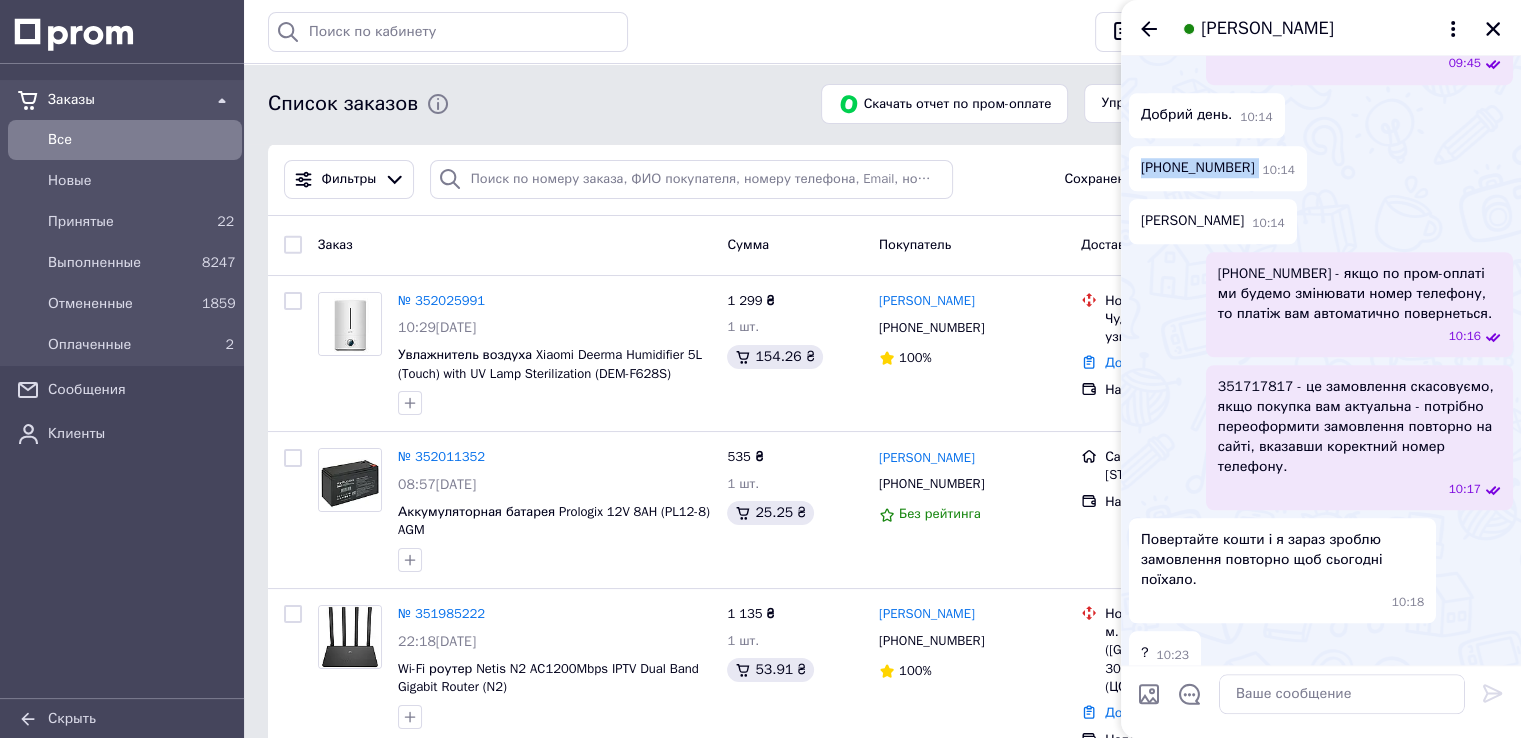 drag, startPoint x: 1140, startPoint y: 369, endPoint x: 1245, endPoint y: 373, distance: 105.076164 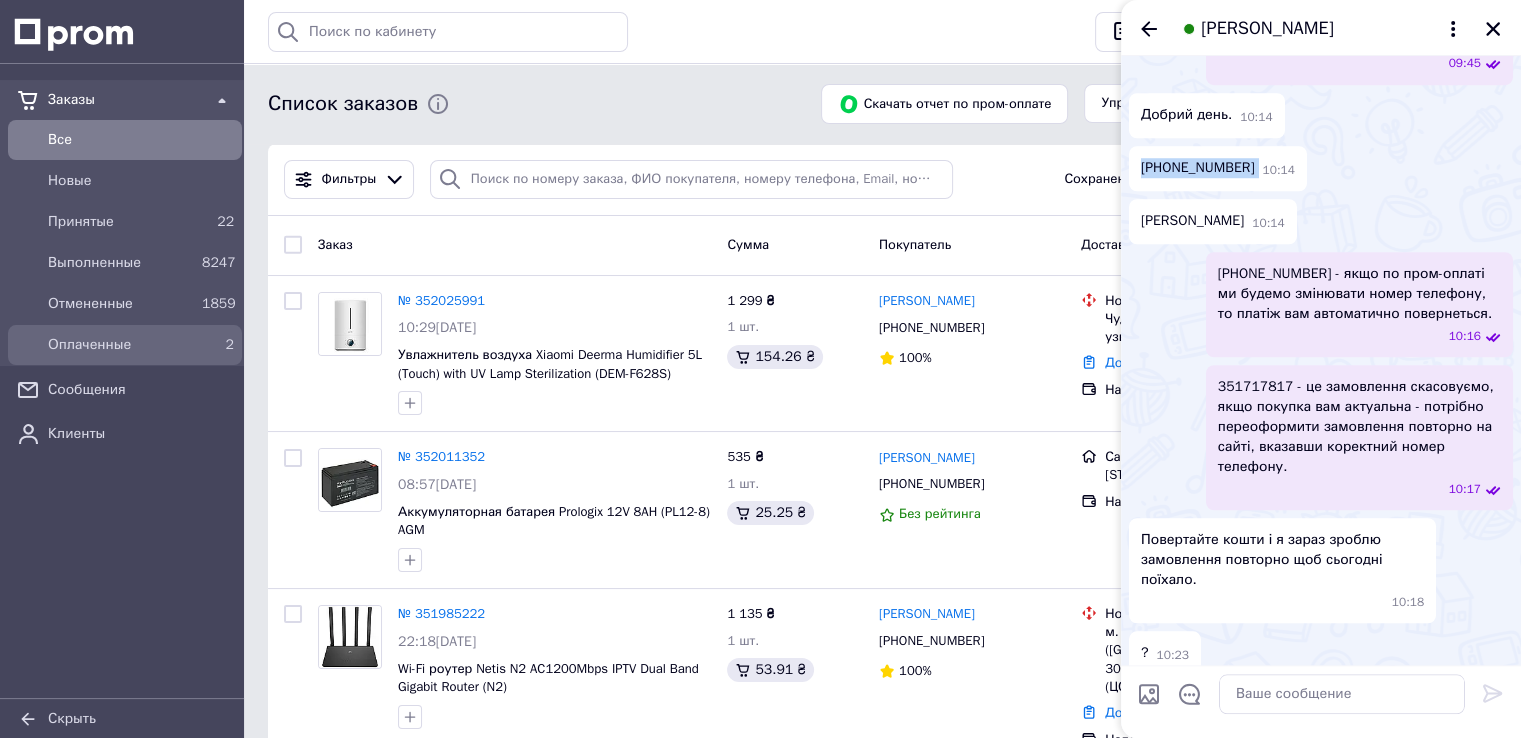 copy on "+380683021454" 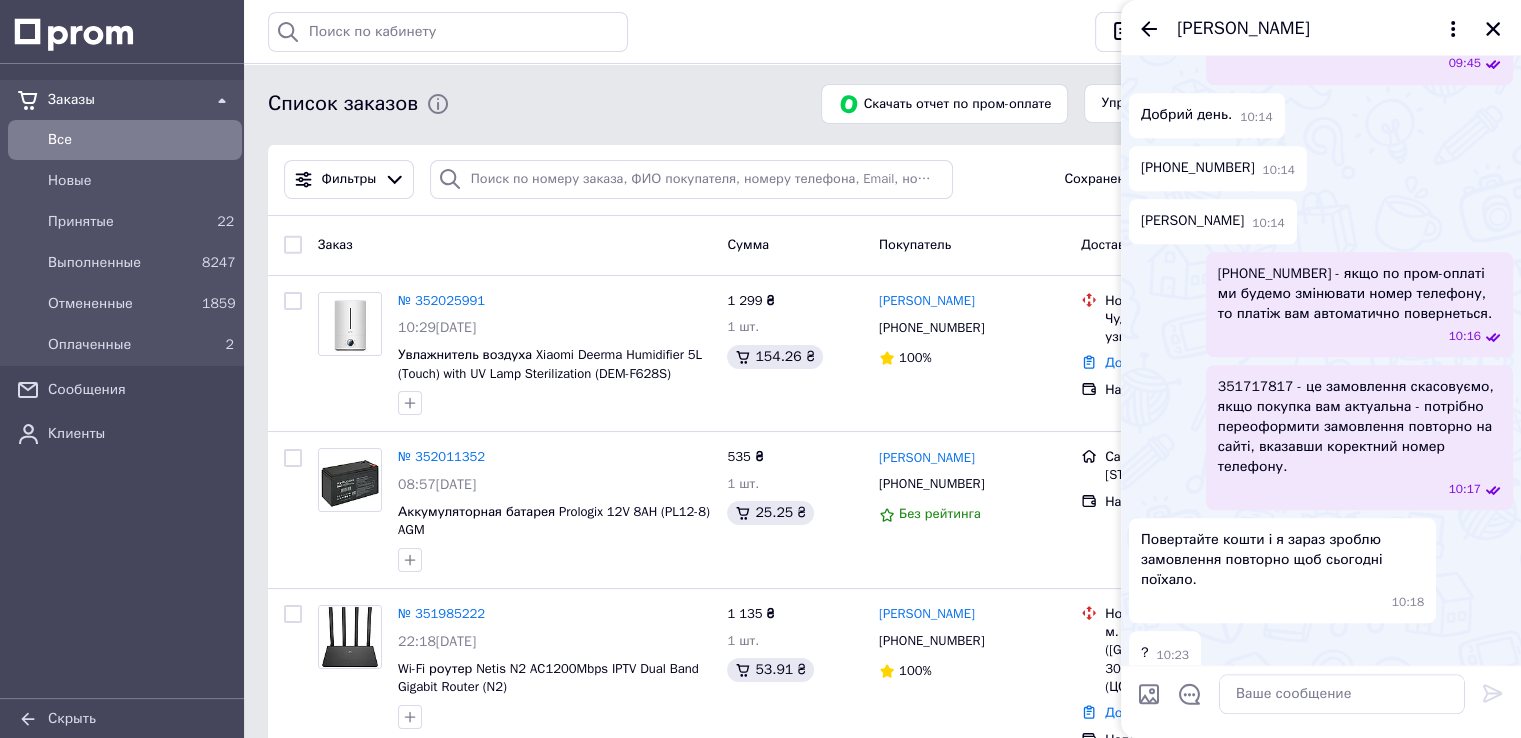 click on "+380683021454 10:14" at bounding box center (1321, 168) 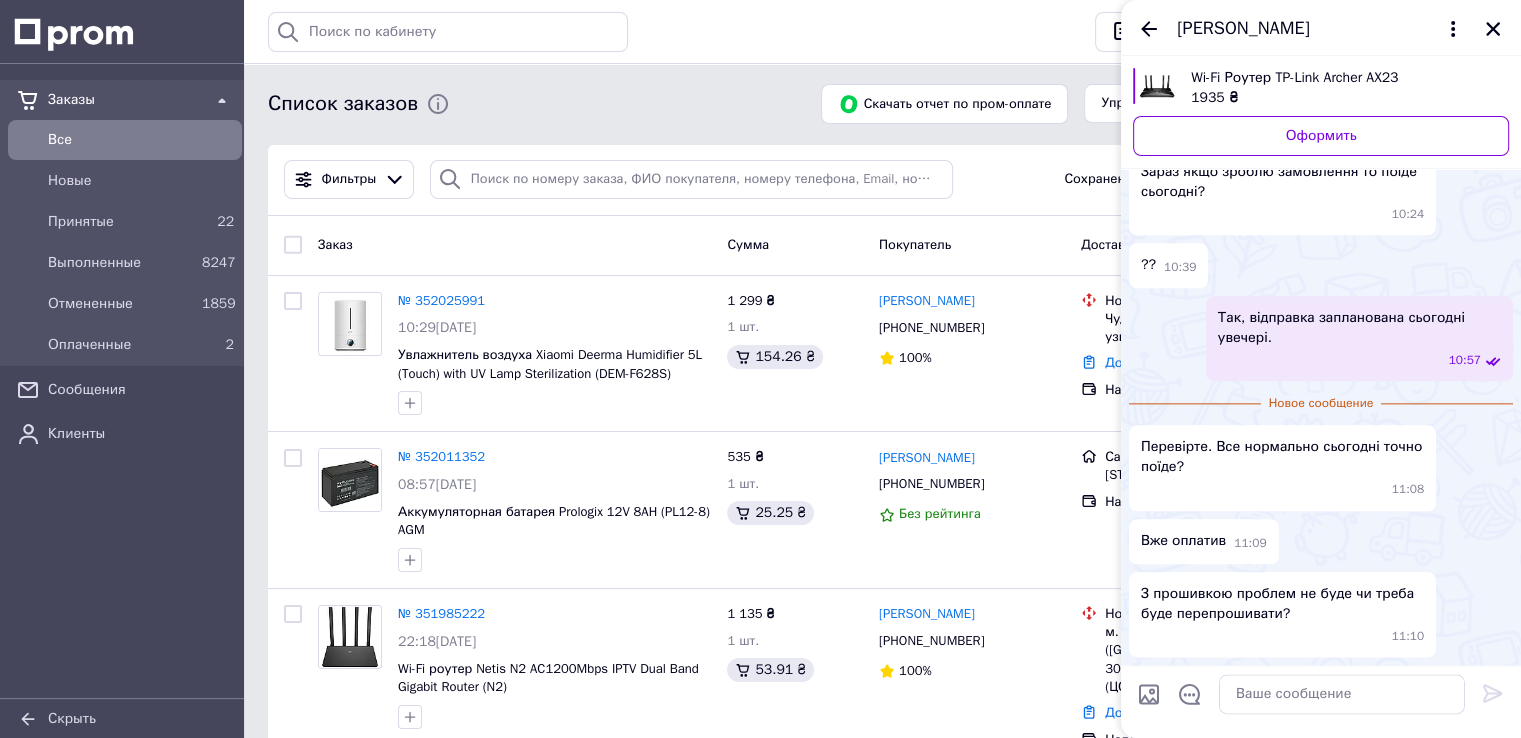 scroll, scrollTop: 2533, scrollLeft: 0, axis: vertical 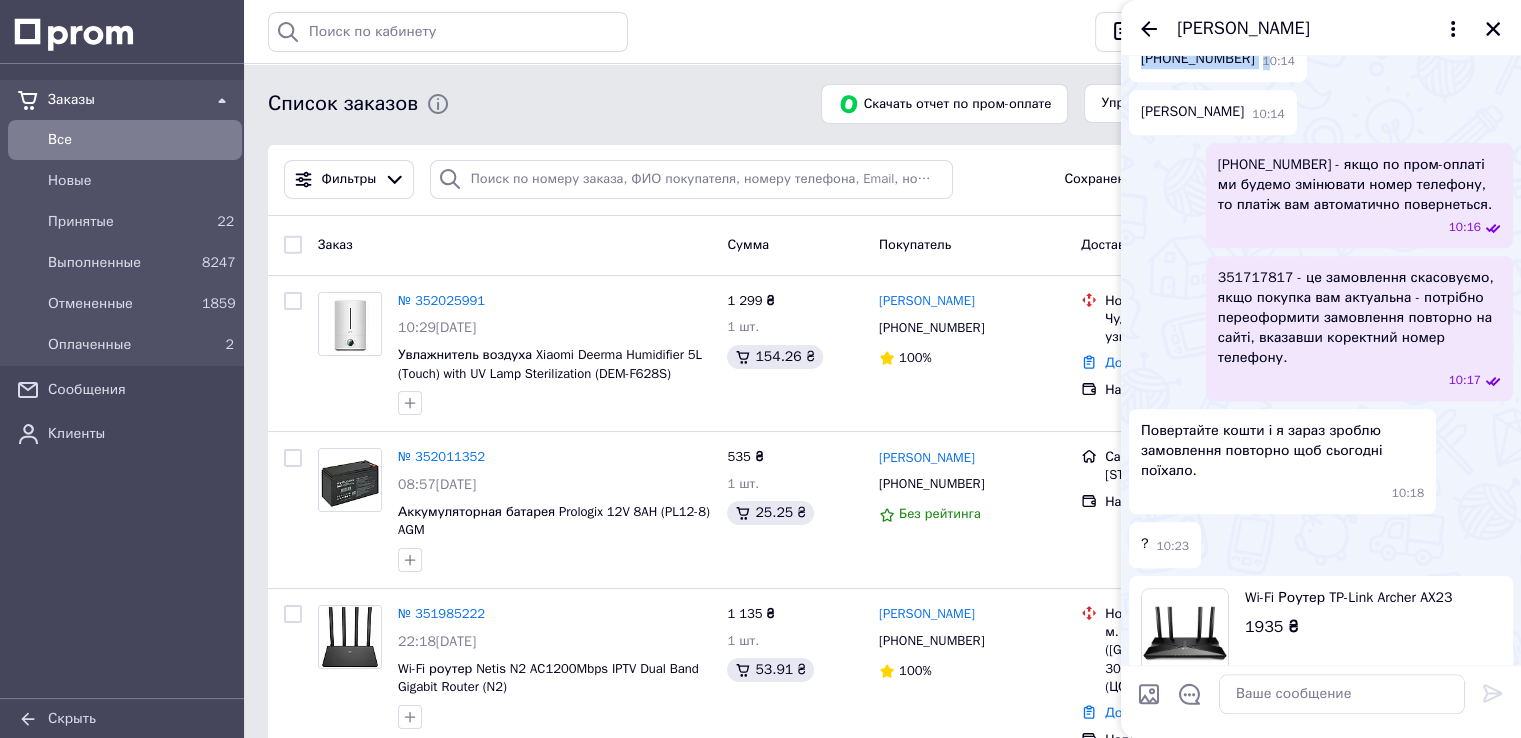 drag, startPoint x: 1140, startPoint y: 257, endPoint x: 1258, endPoint y: 263, distance: 118.15244 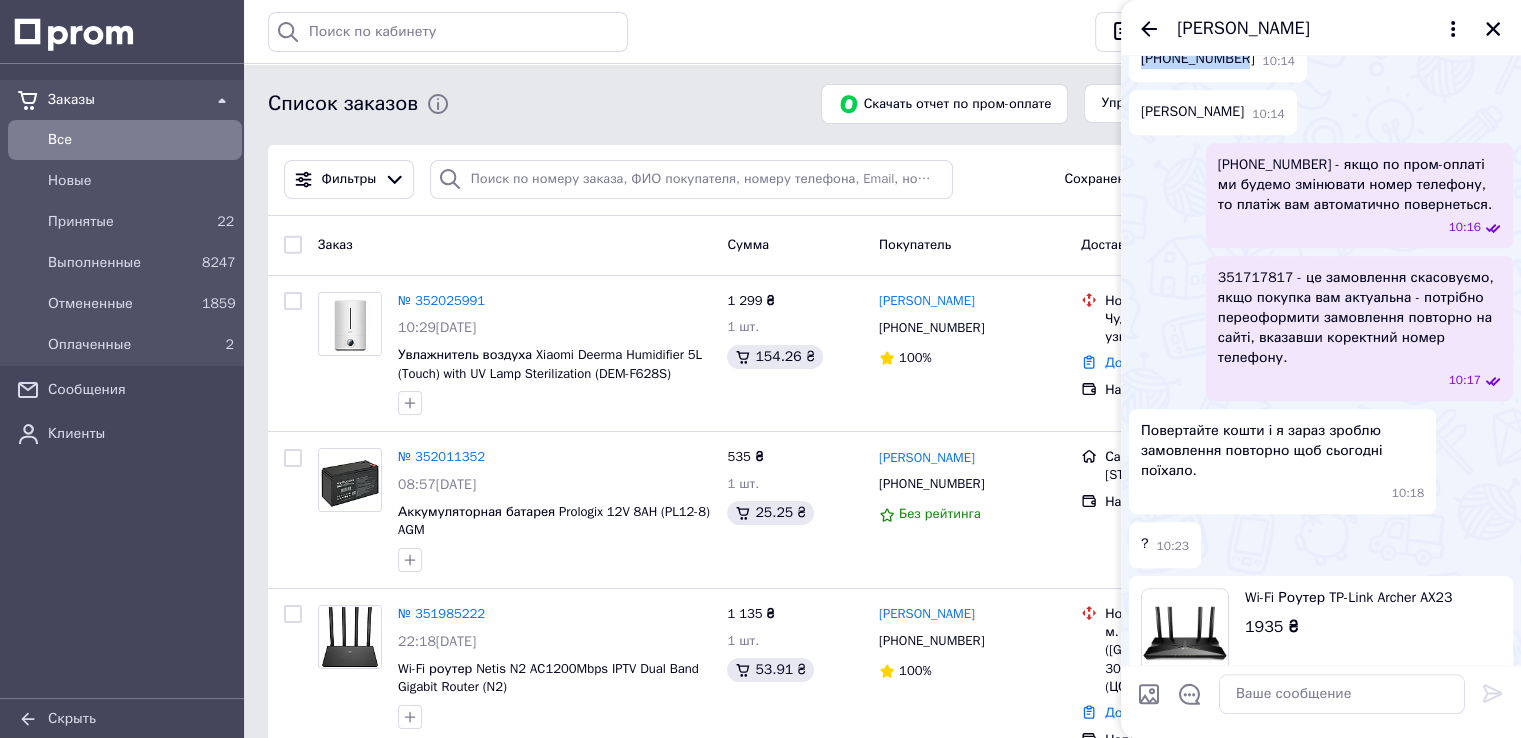 drag, startPoint x: 1140, startPoint y: 255, endPoint x: 1239, endPoint y: 264, distance: 99.40825 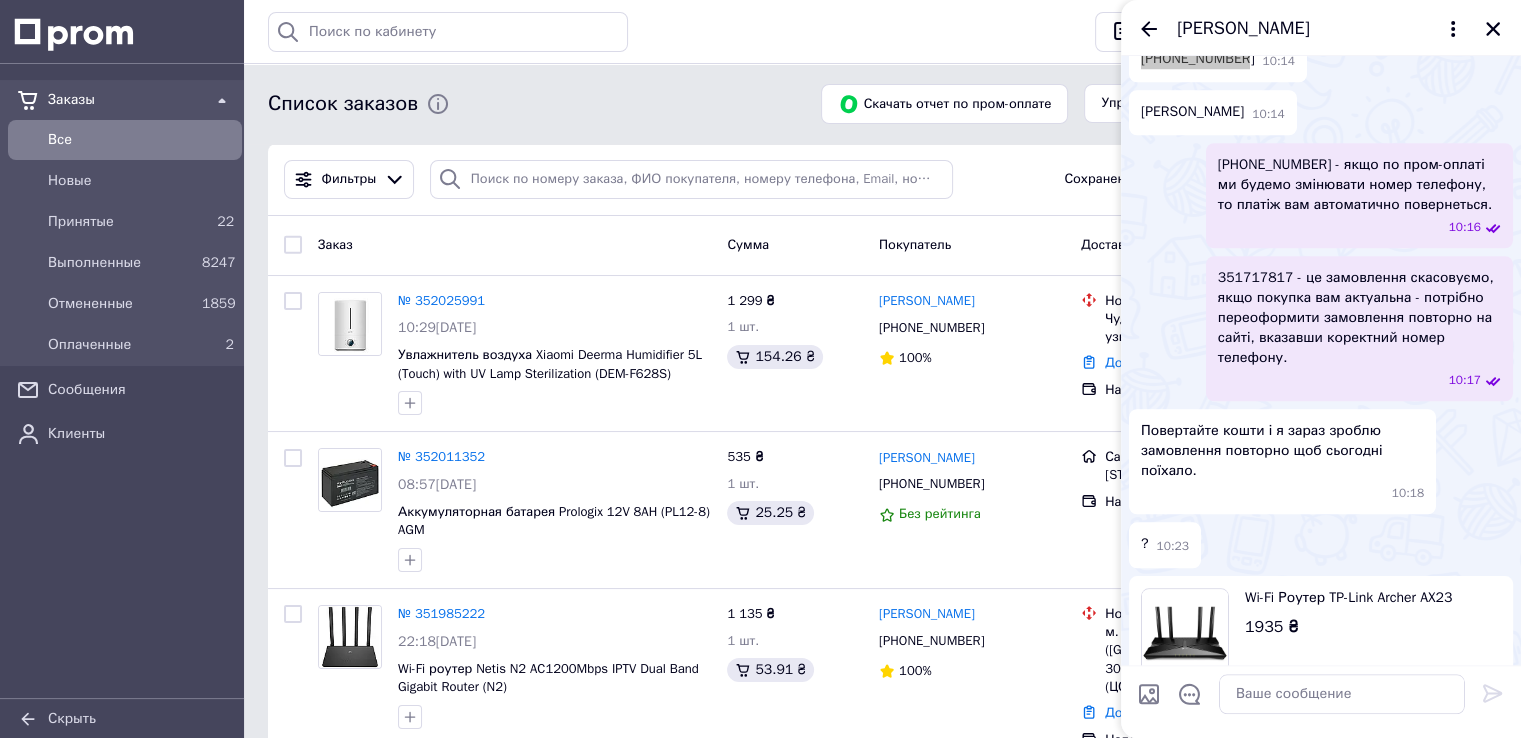 scroll, scrollTop: 2533, scrollLeft: 0, axis: vertical 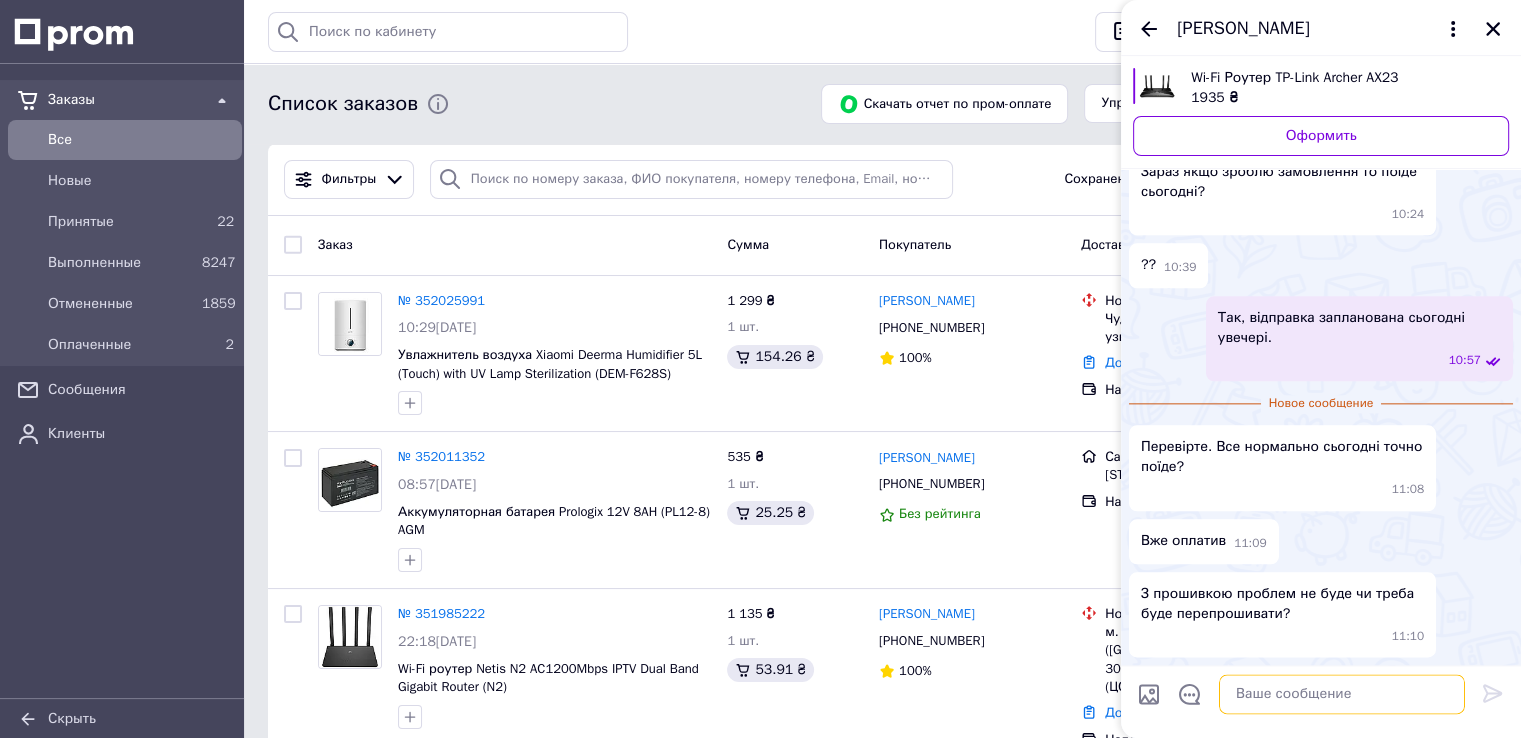 click at bounding box center (1342, 694) 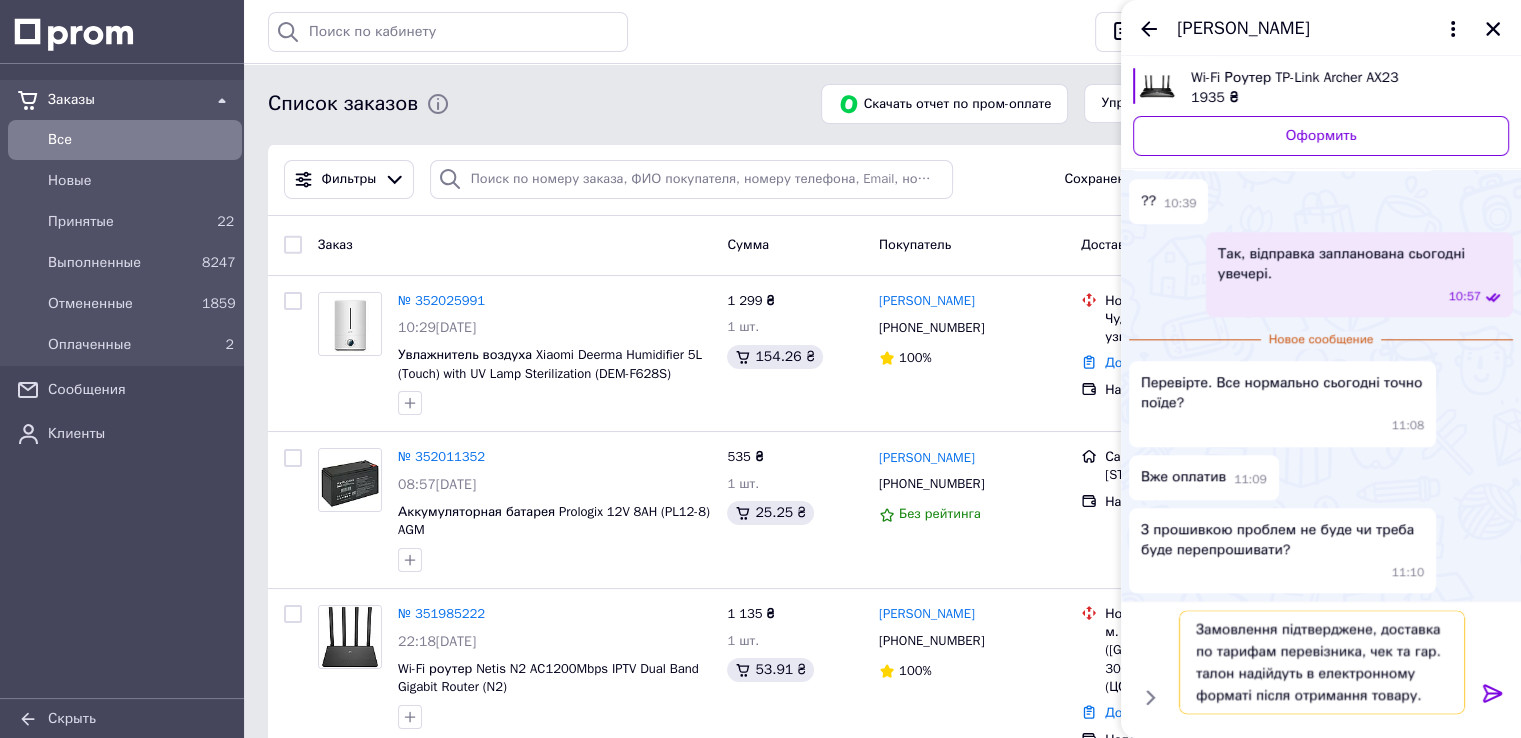 type on "Замовлення підтверджене, доставка по тарифам перевізника, чек та гар. талон надійдуть в електронному форматі після отримання товару." 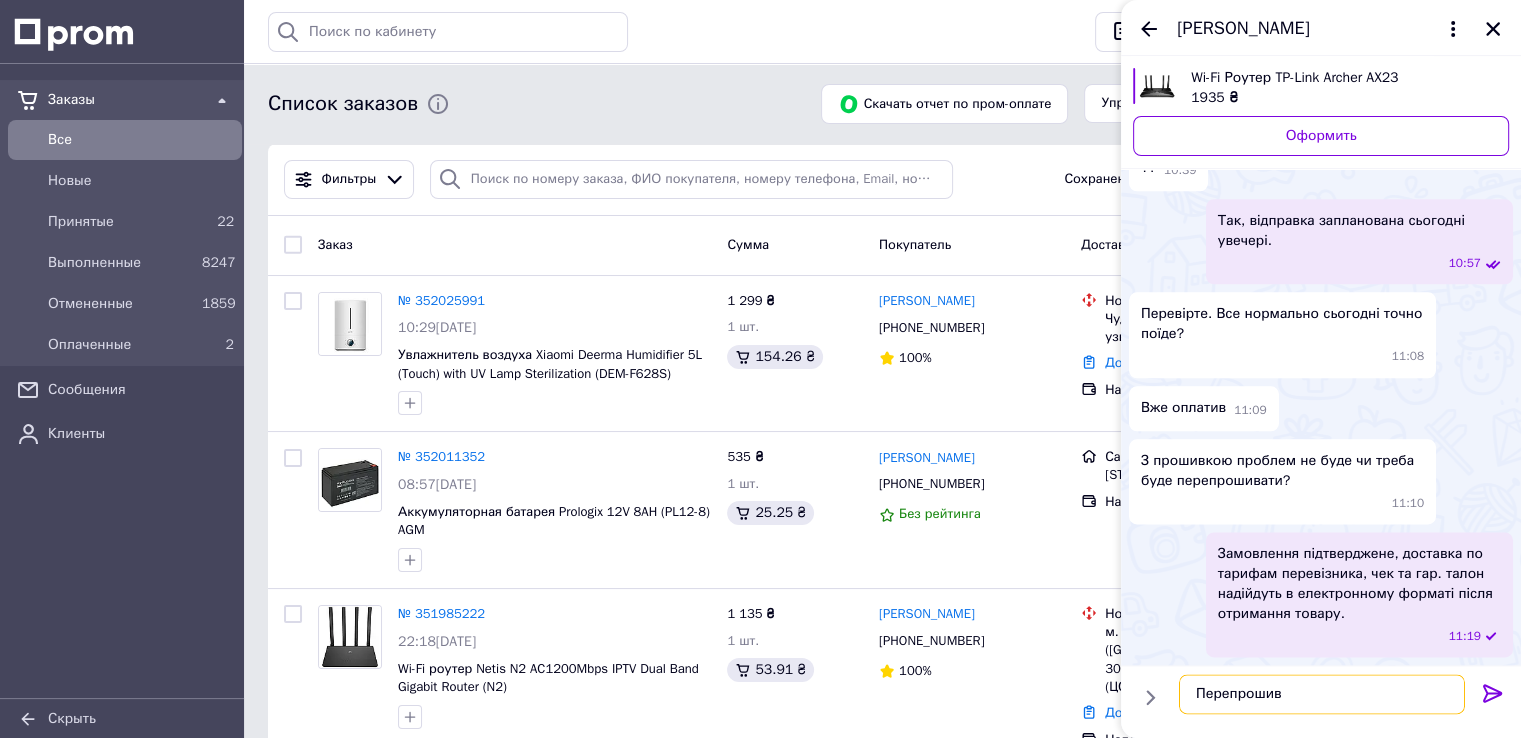 scroll, scrollTop: 2630, scrollLeft: 0, axis: vertical 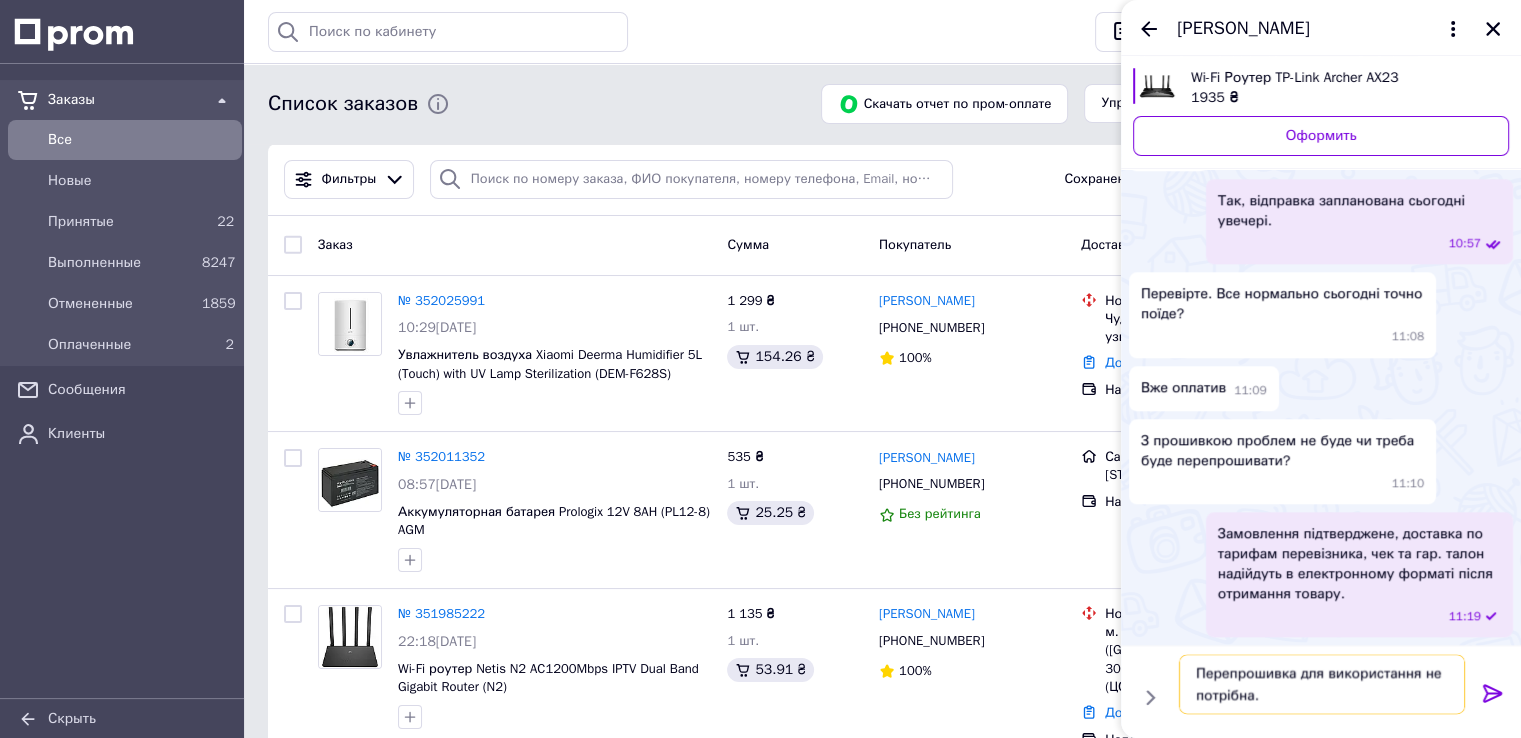 type on "Перепрошивка для використання не потрібна." 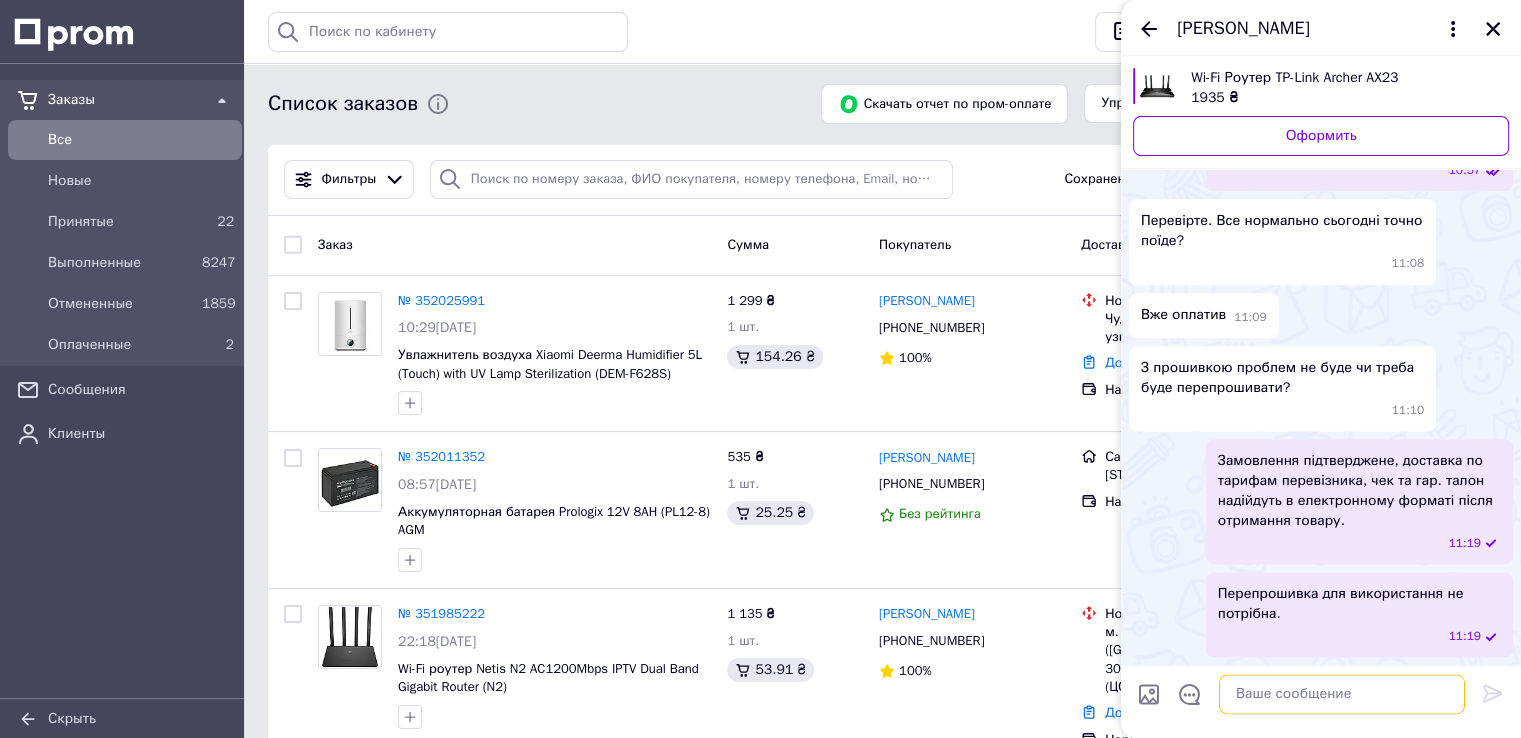 scroll, scrollTop: 2724, scrollLeft: 0, axis: vertical 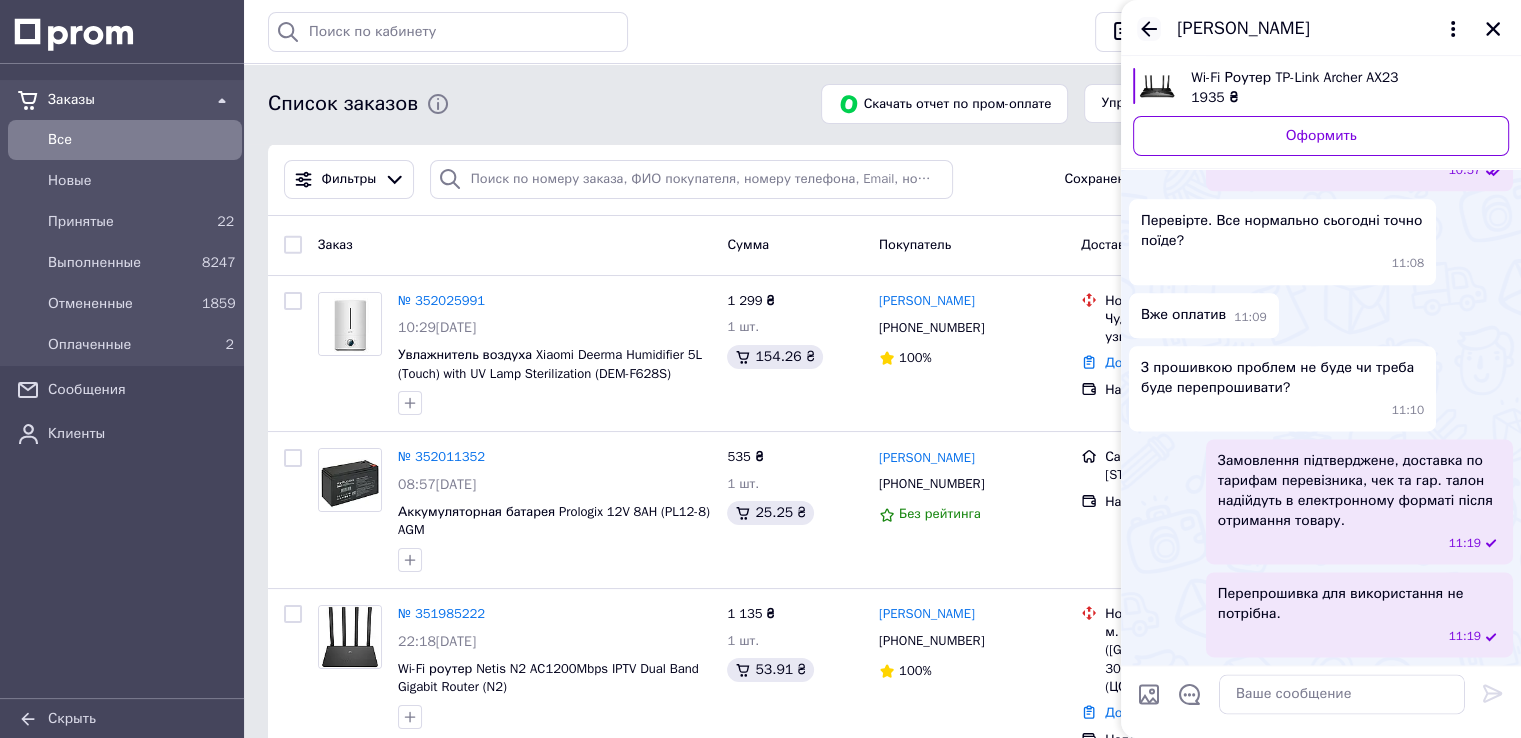 click 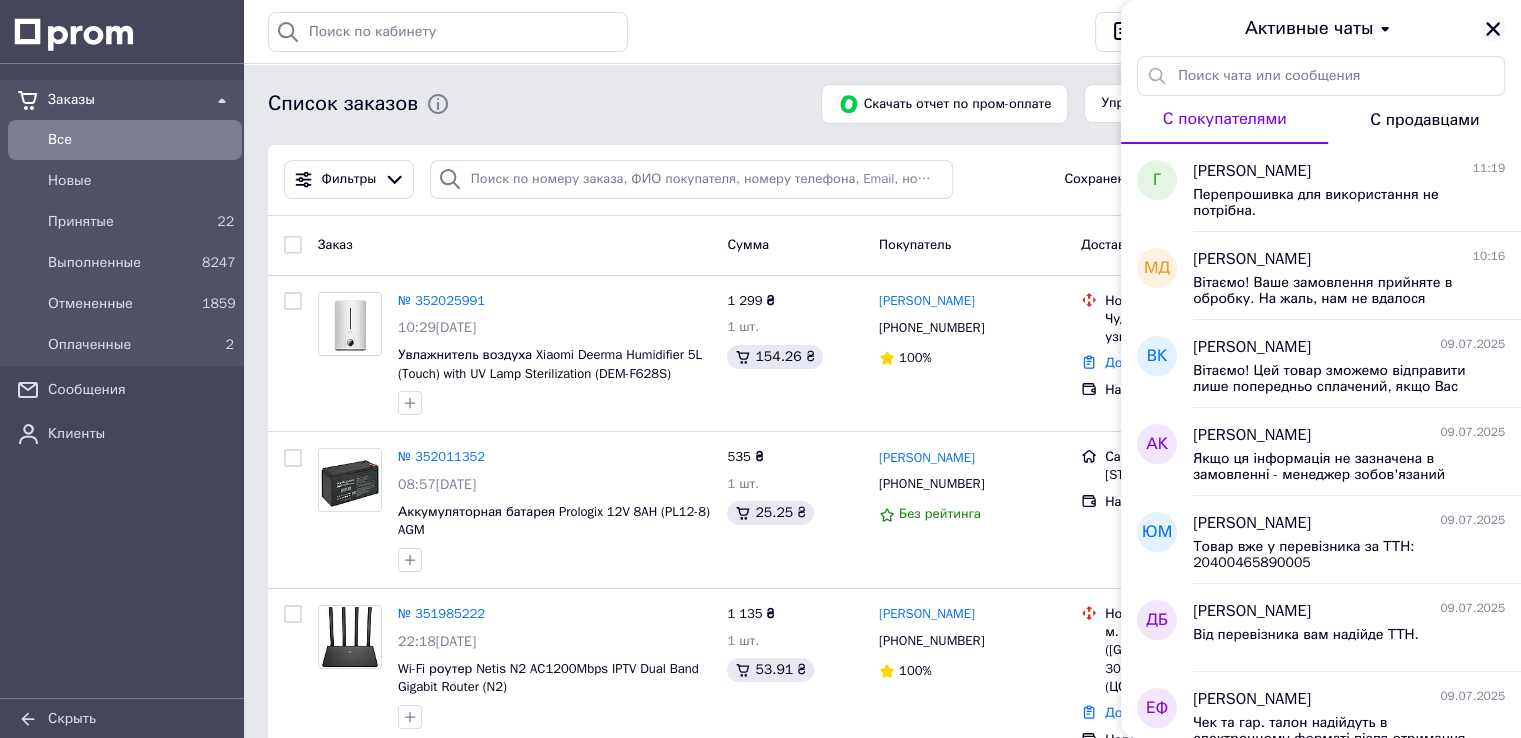 click 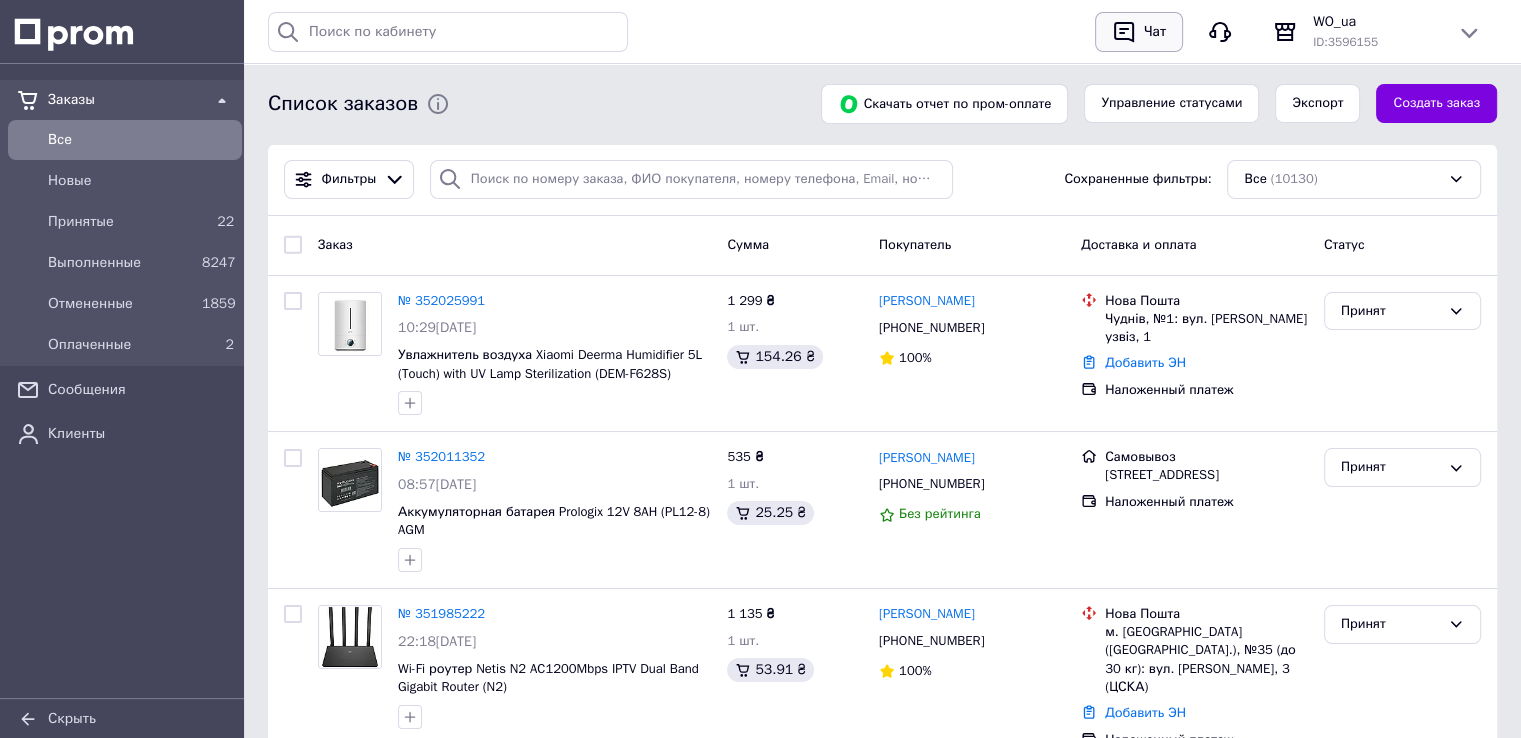 click on "Чат" at bounding box center [1155, 32] 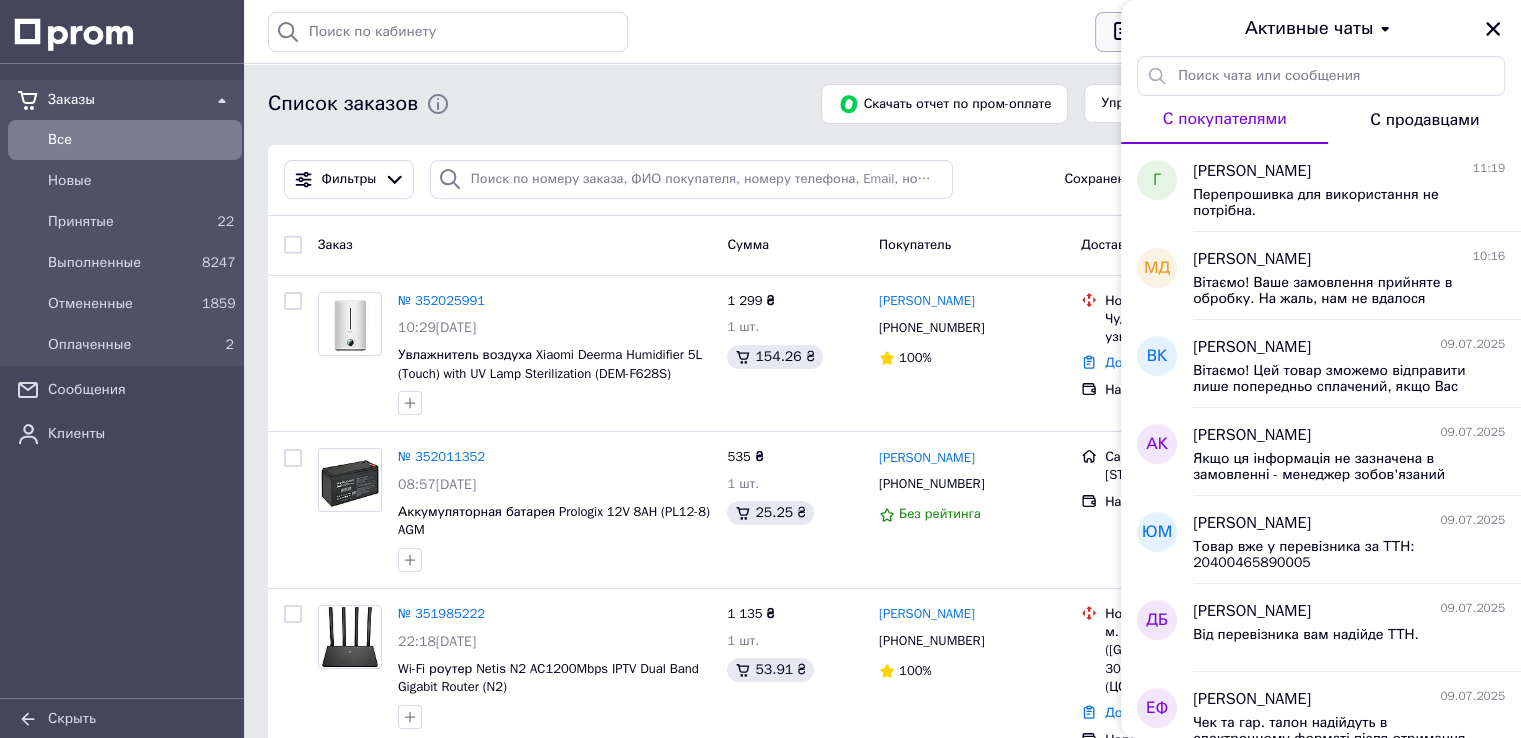type 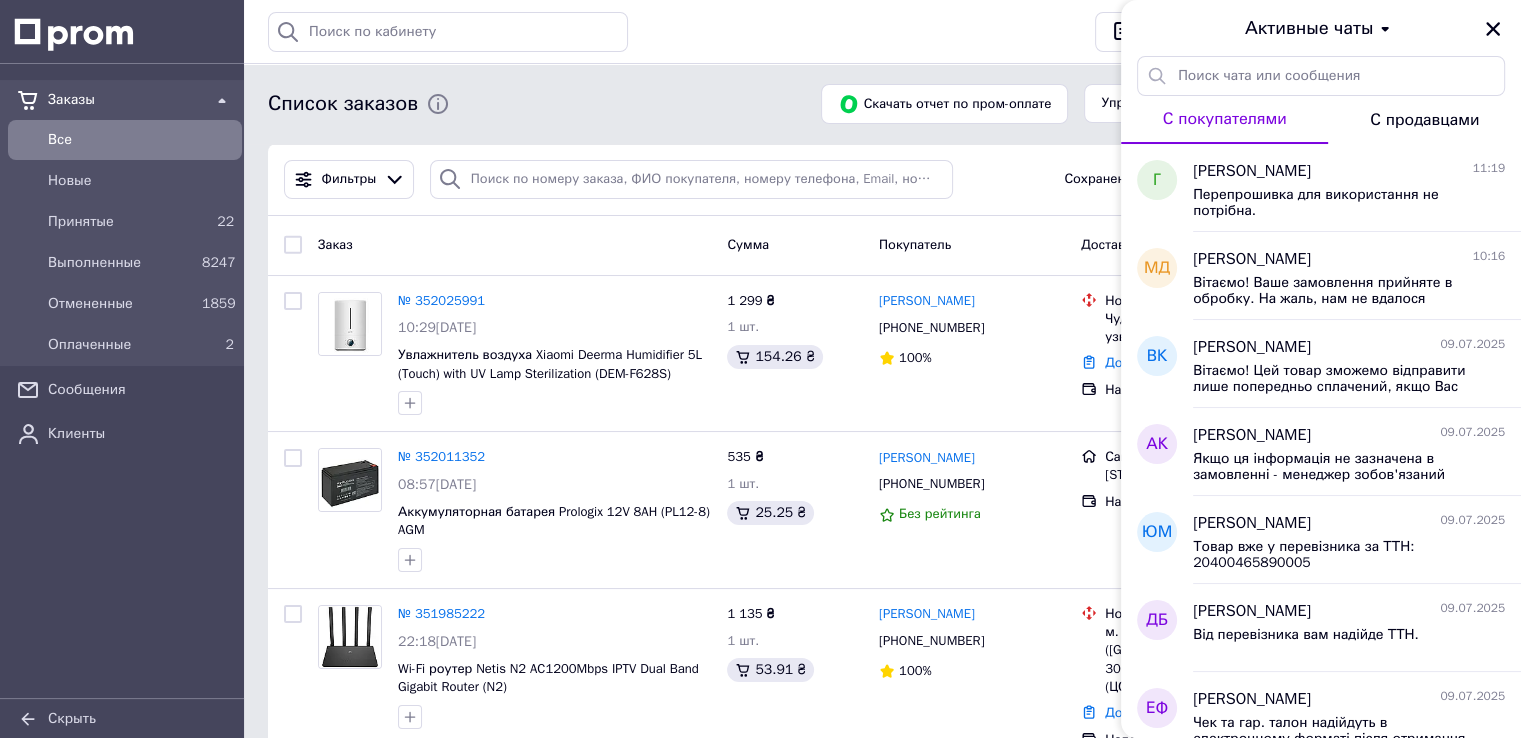 click 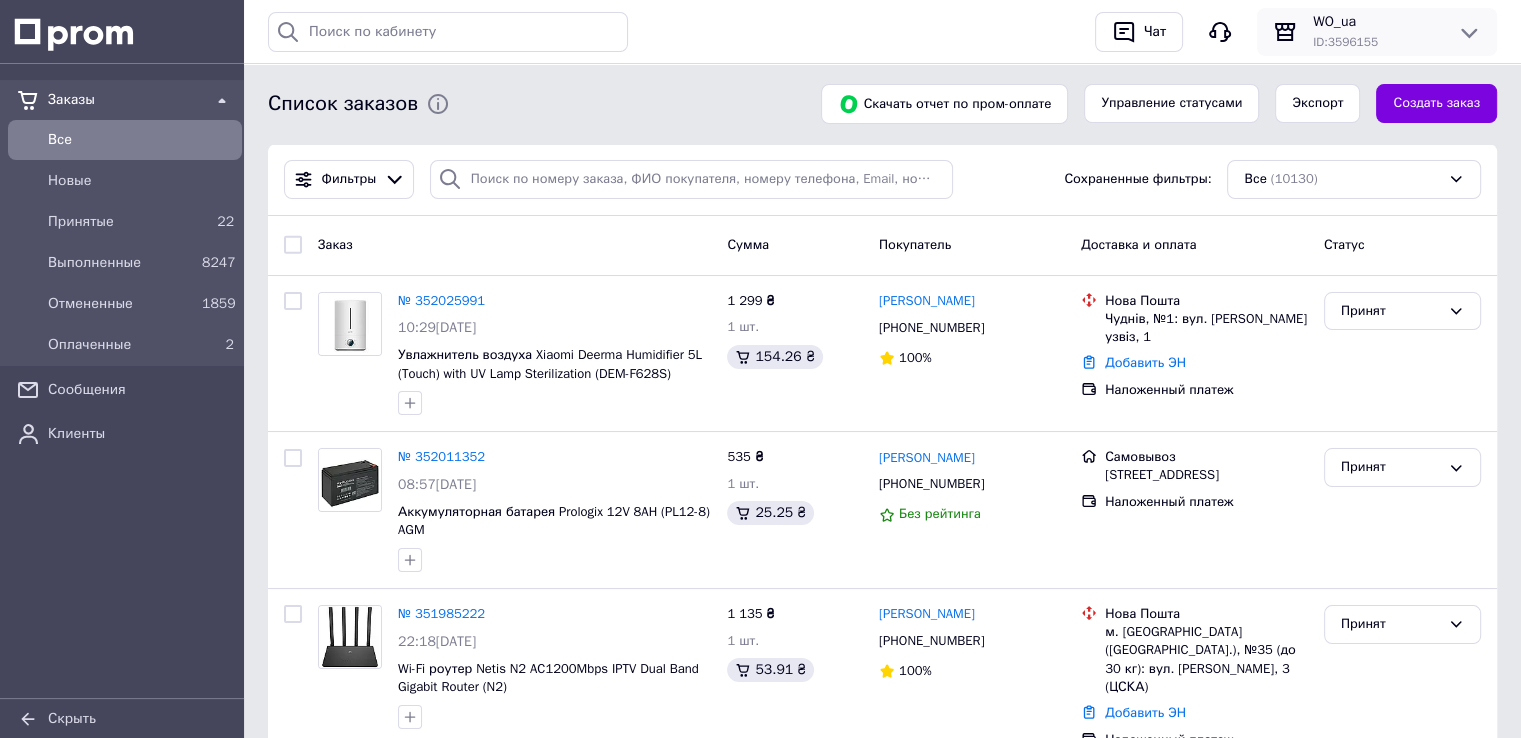 click on "WO_ua" at bounding box center [1377, 22] 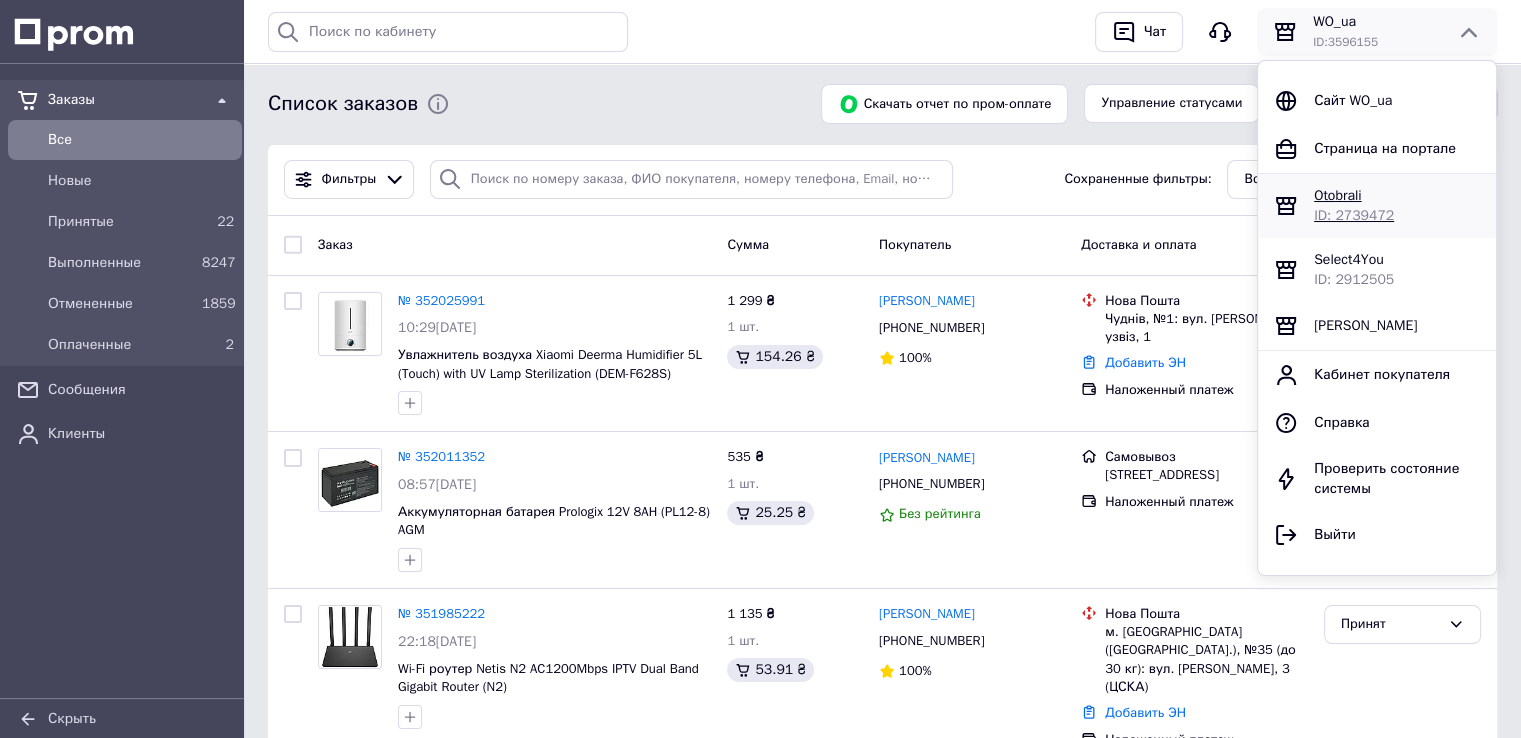 click on "Otobrali" at bounding box center [1338, 195] 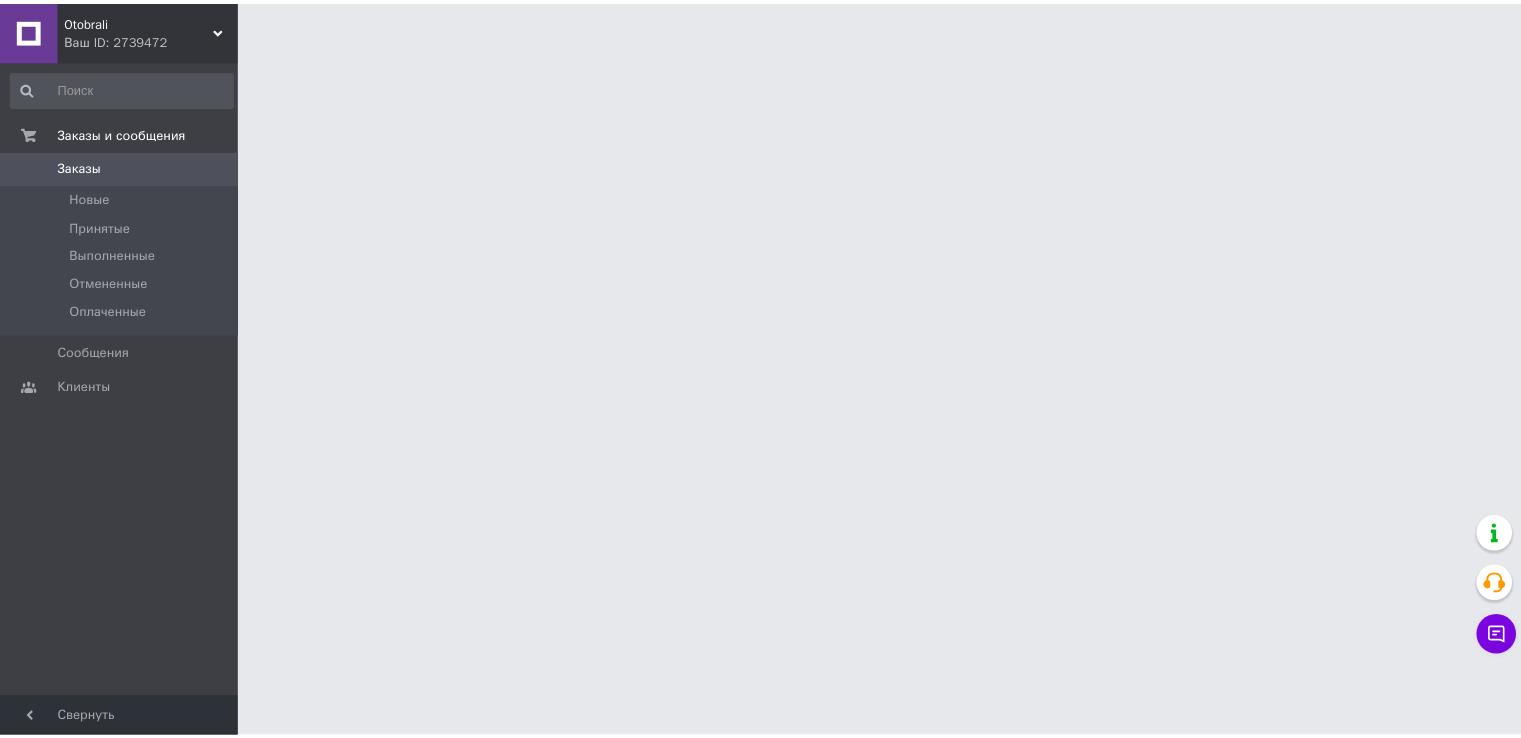 scroll, scrollTop: 0, scrollLeft: 0, axis: both 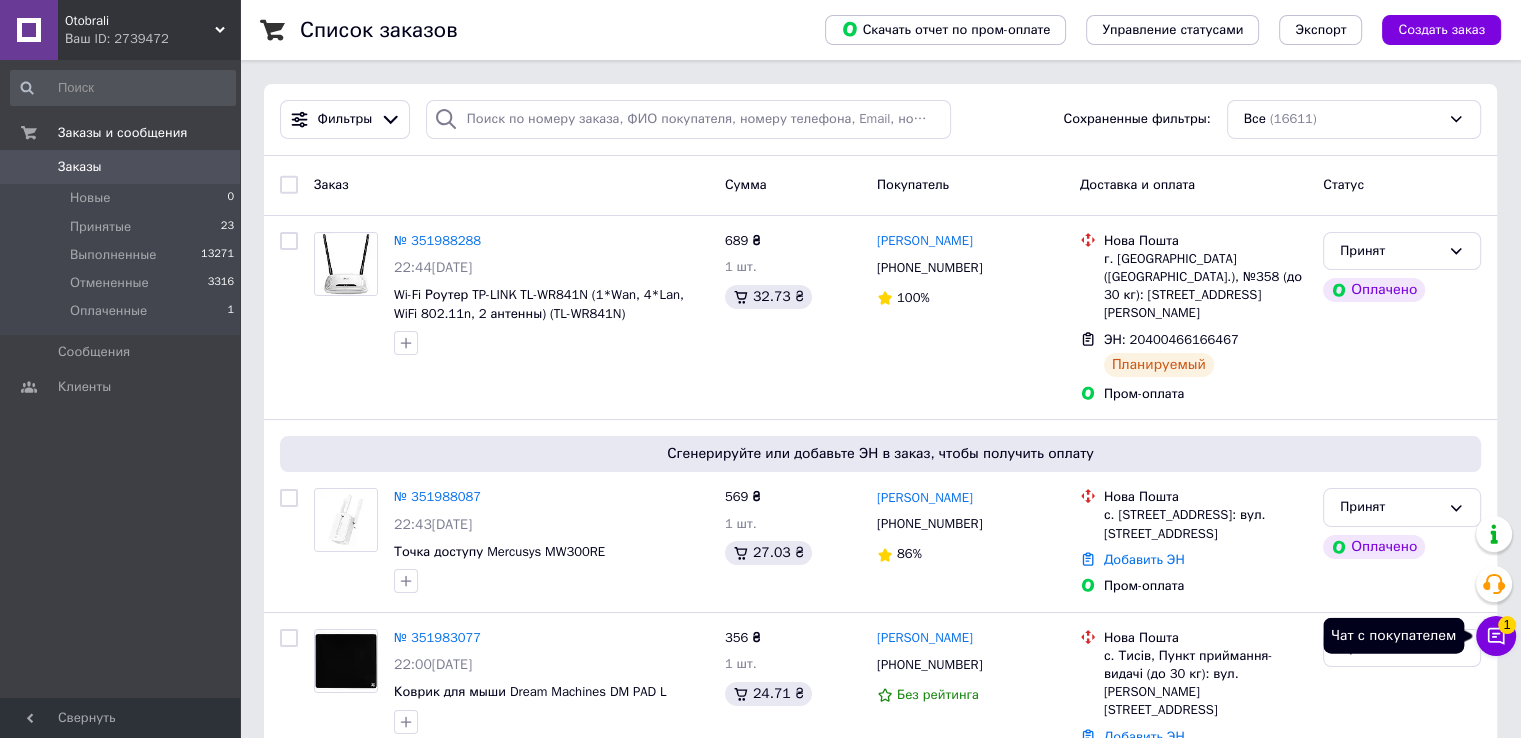 click on "Чат с покупателем 1" at bounding box center (1496, 636) 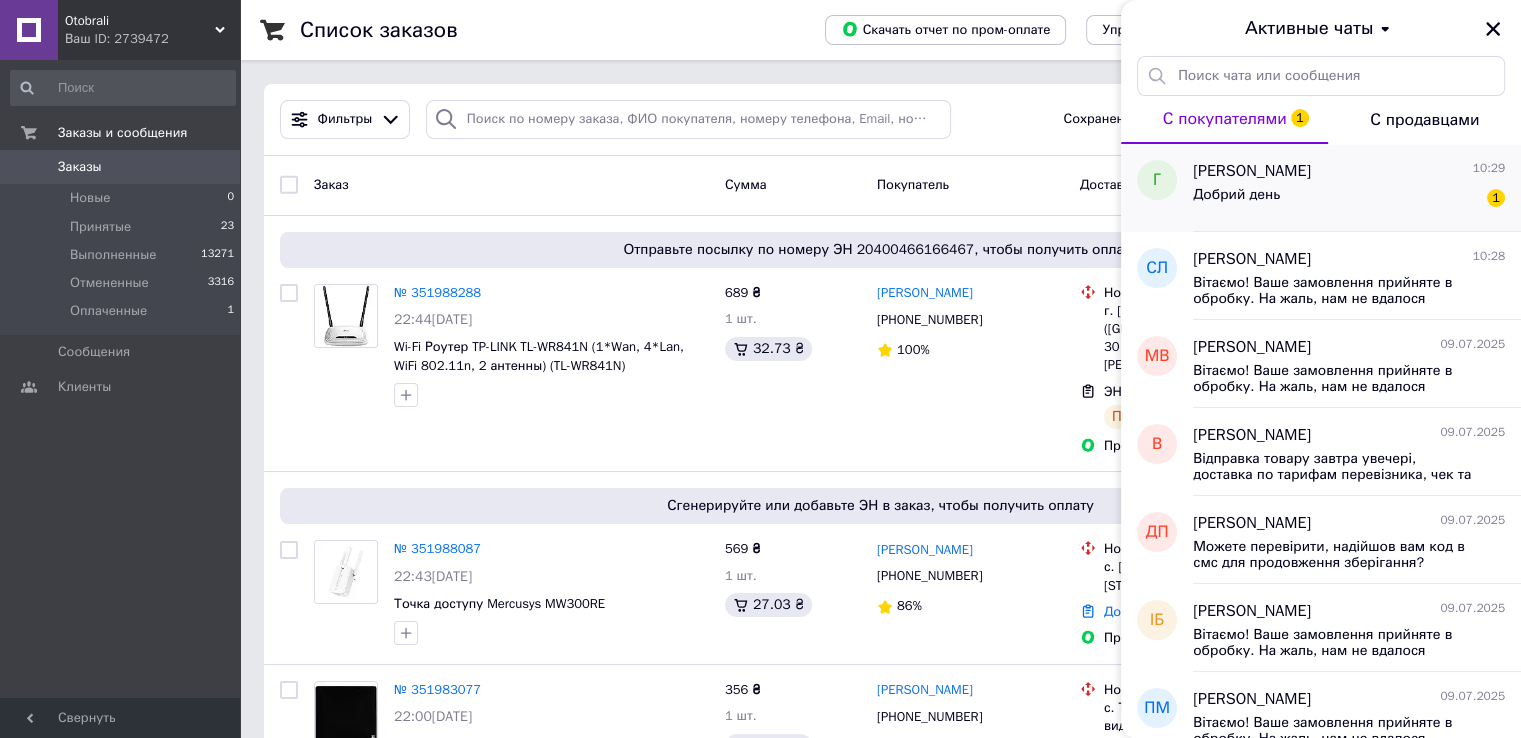 click on "Добрий день 1" at bounding box center (1349, 199) 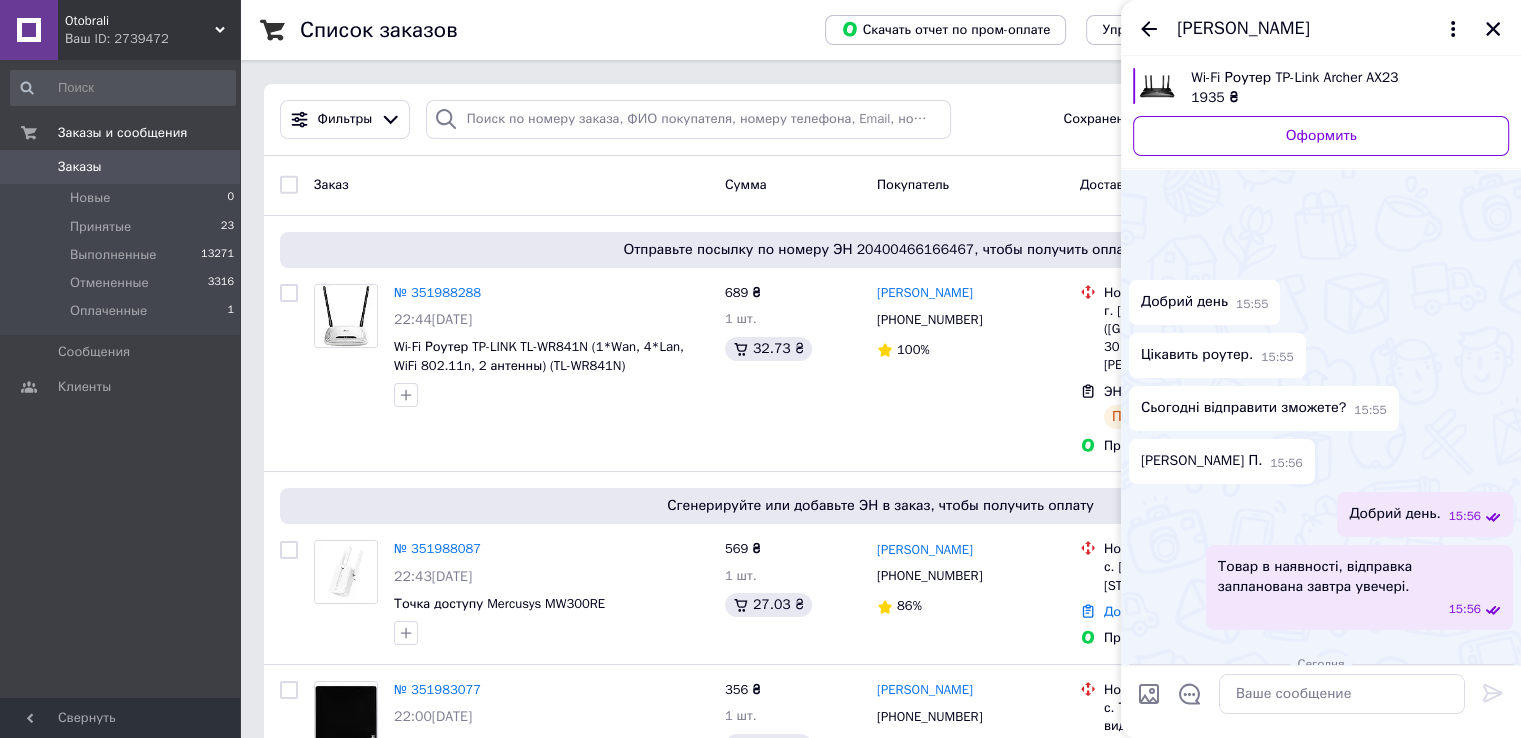scroll, scrollTop: 112, scrollLeft: 0, axis: vertical 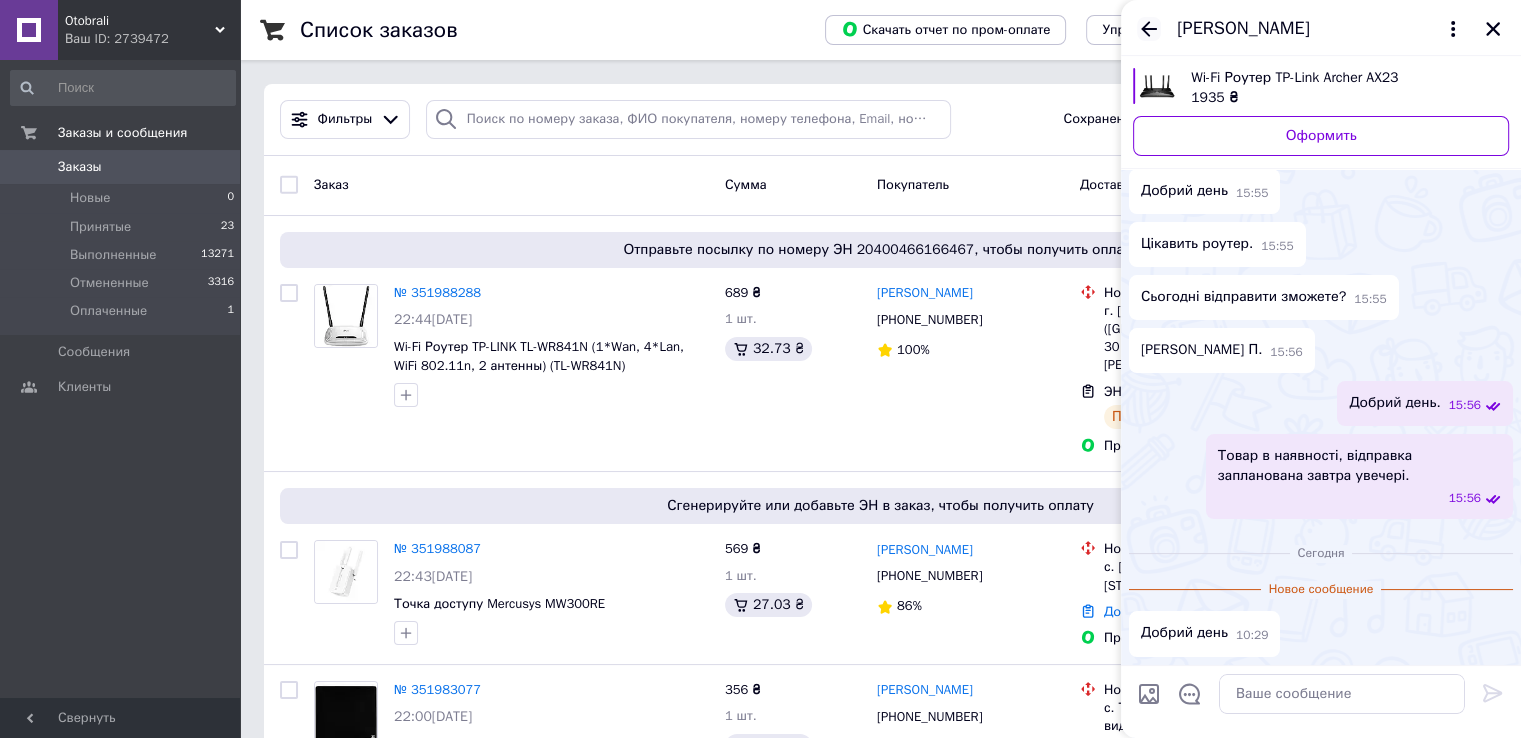 click 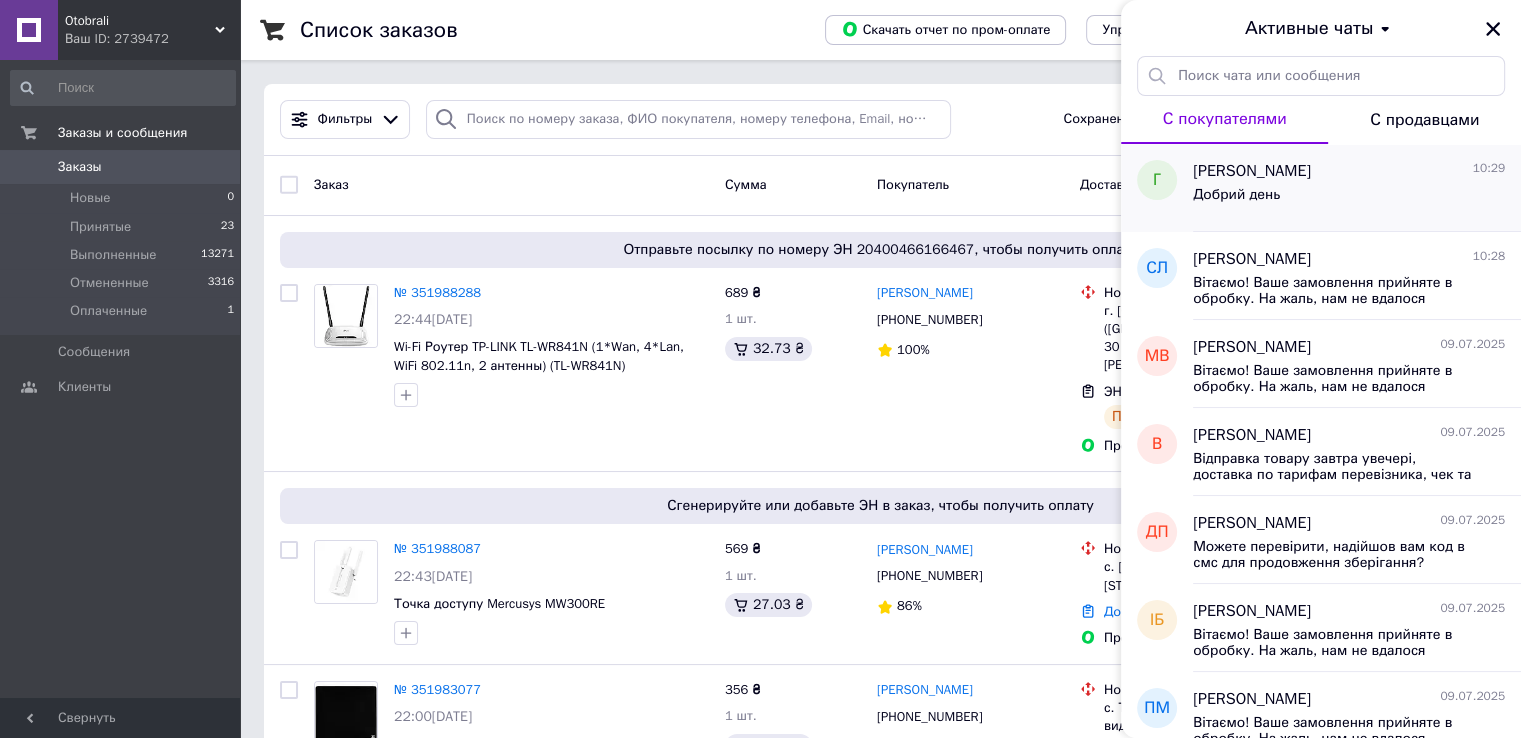 click on "Добрий день" at bounding box center [1349, 199] 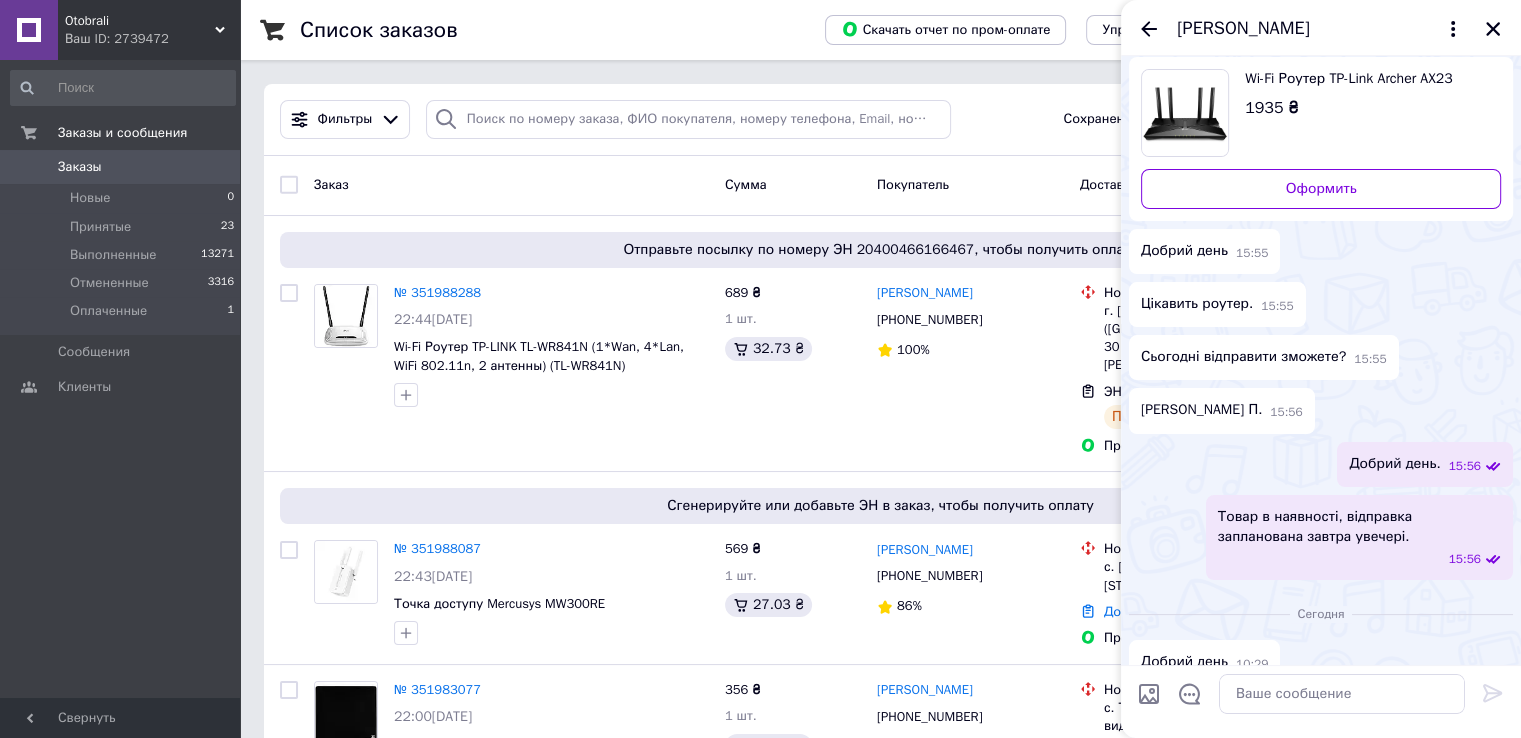 scroll, scrollTop: 37, scrollLeft: 0, axis: vertical 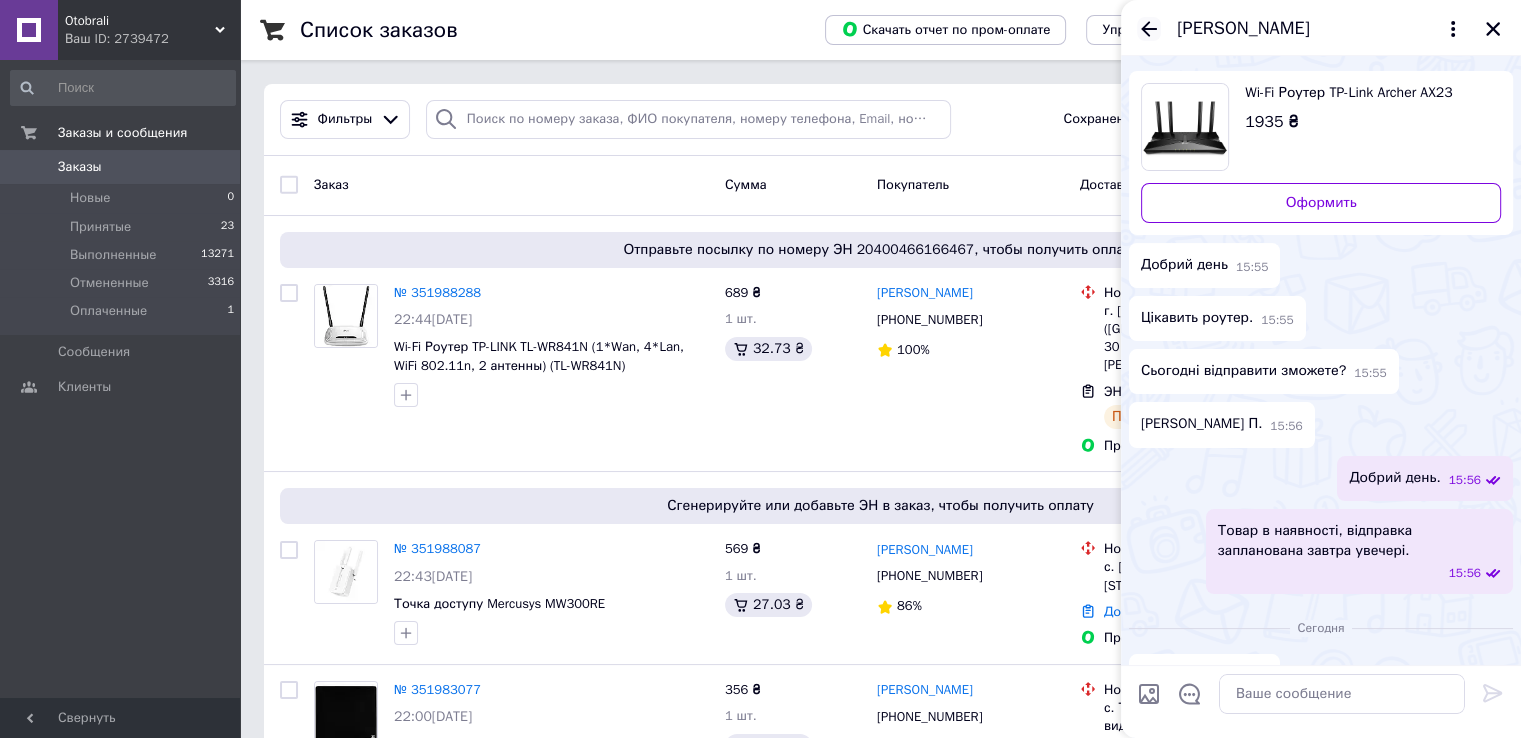 click 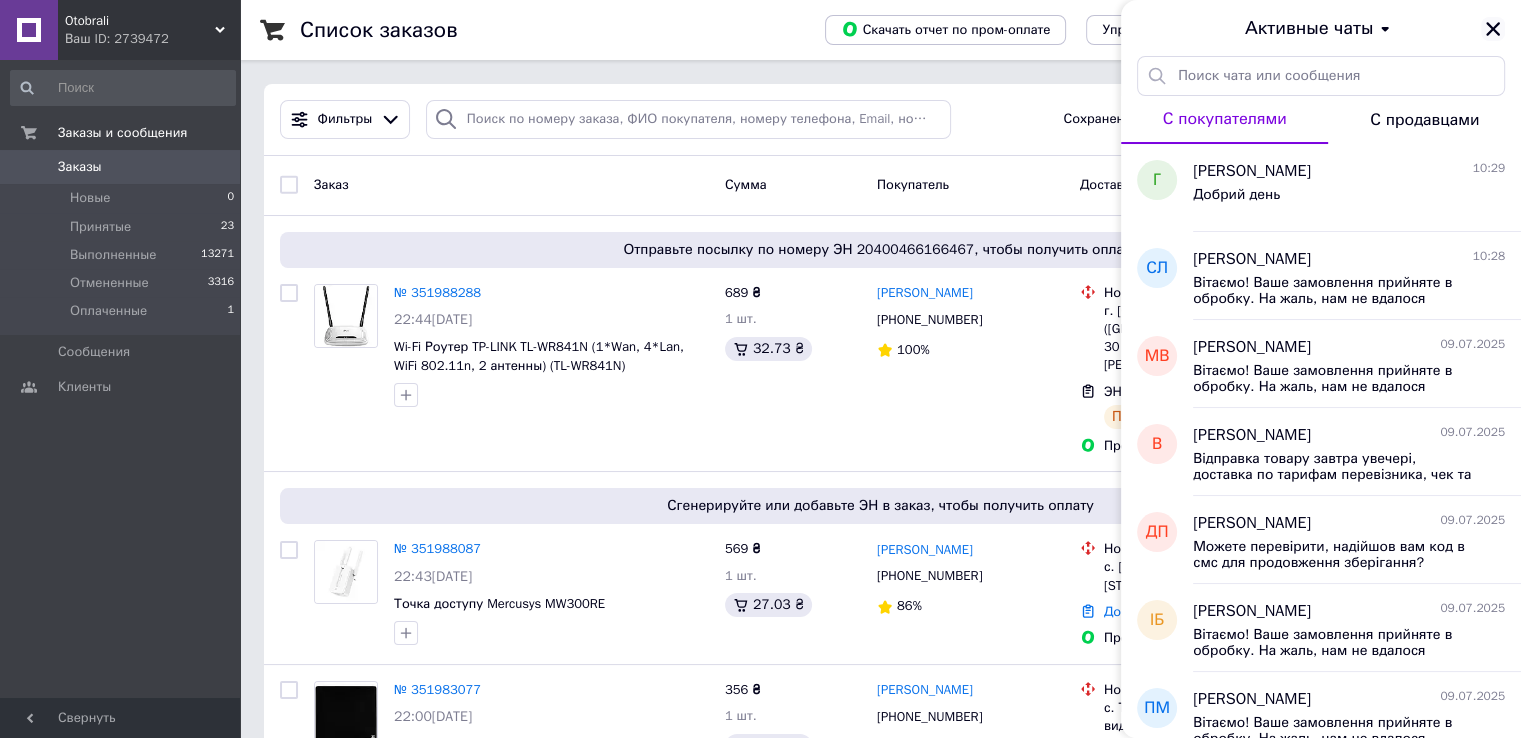 click 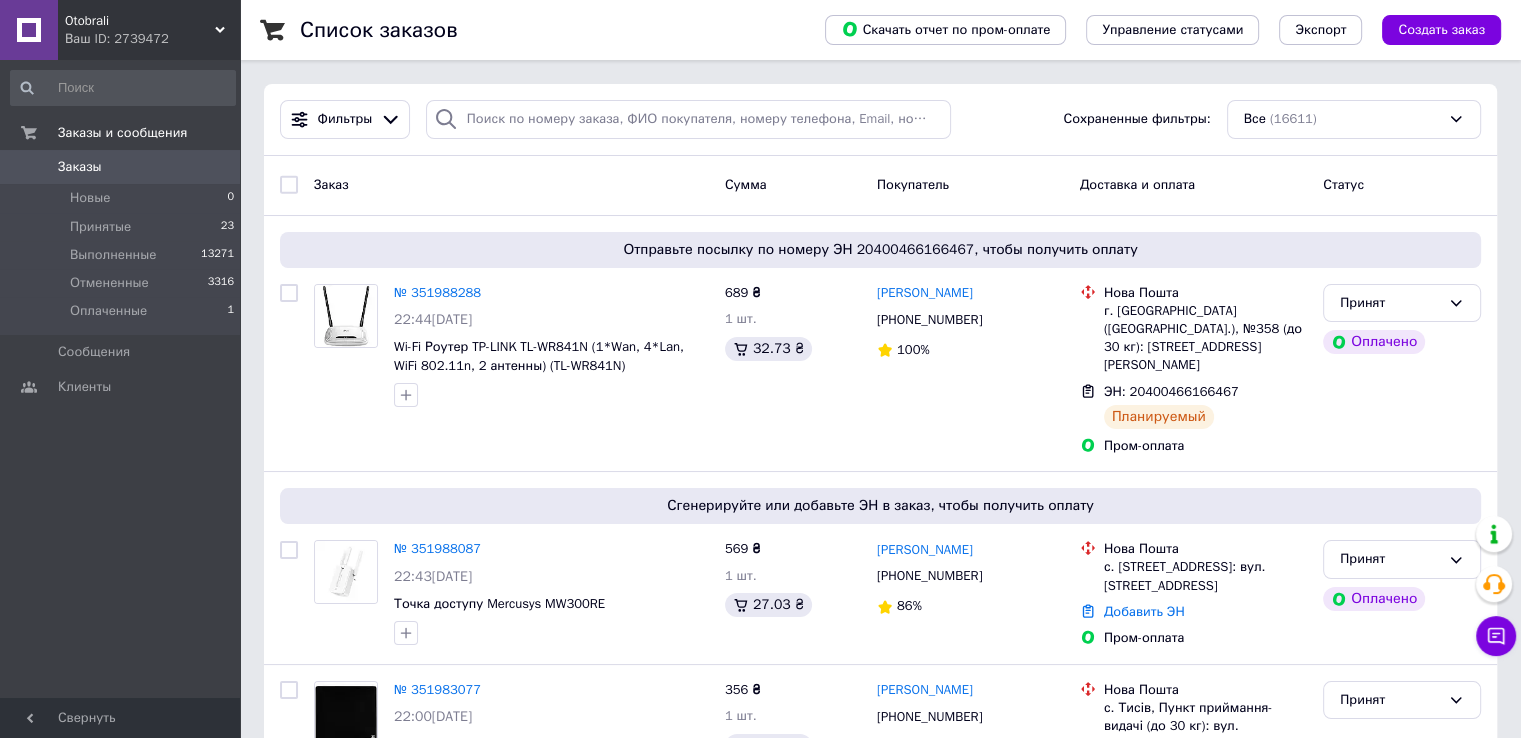 click on "Ваш ID: 2739472" at bounding box center (152, 39) 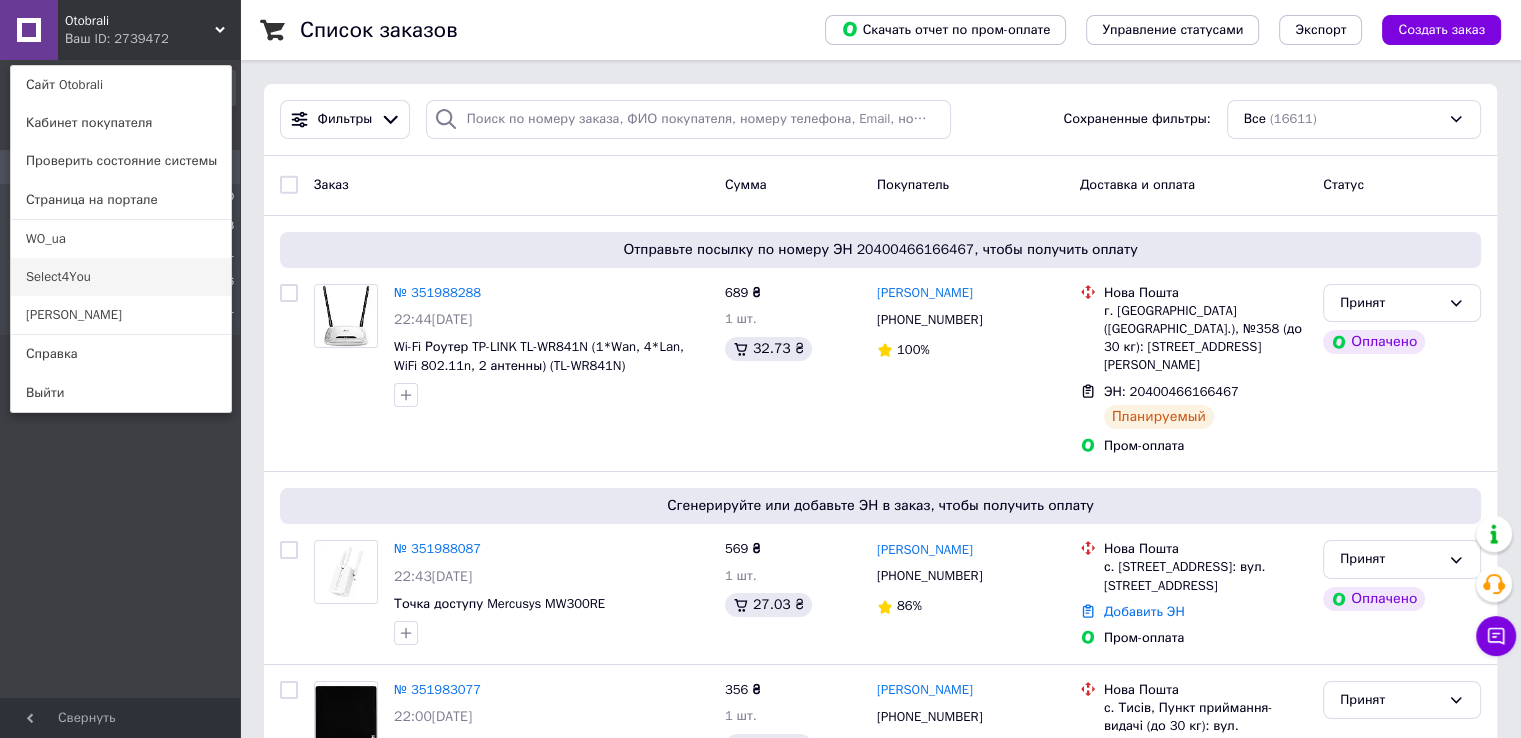 click on "Select4You" at bounding box center [121, 277] 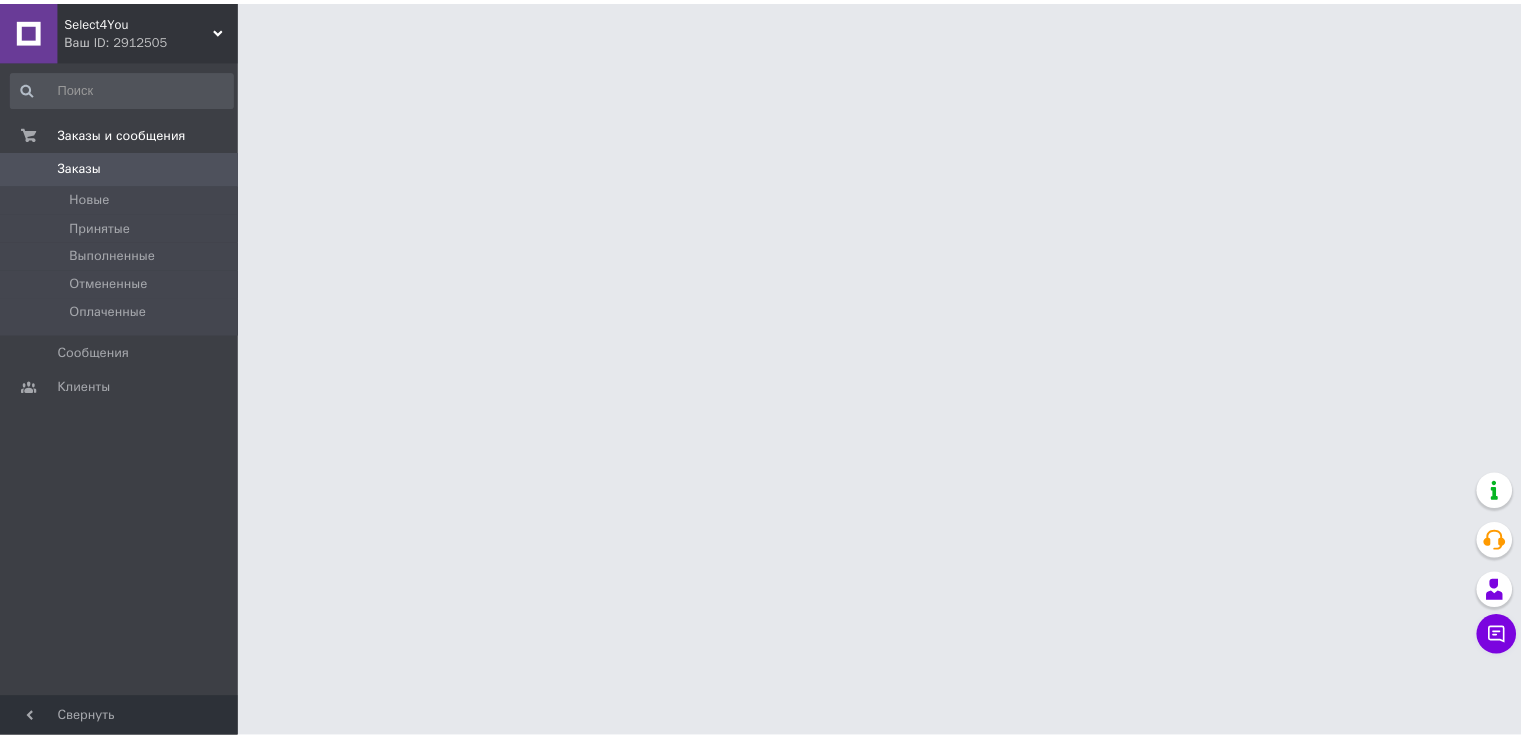scroll, scrollTop: 0, scrollLeft: 0, axis: both 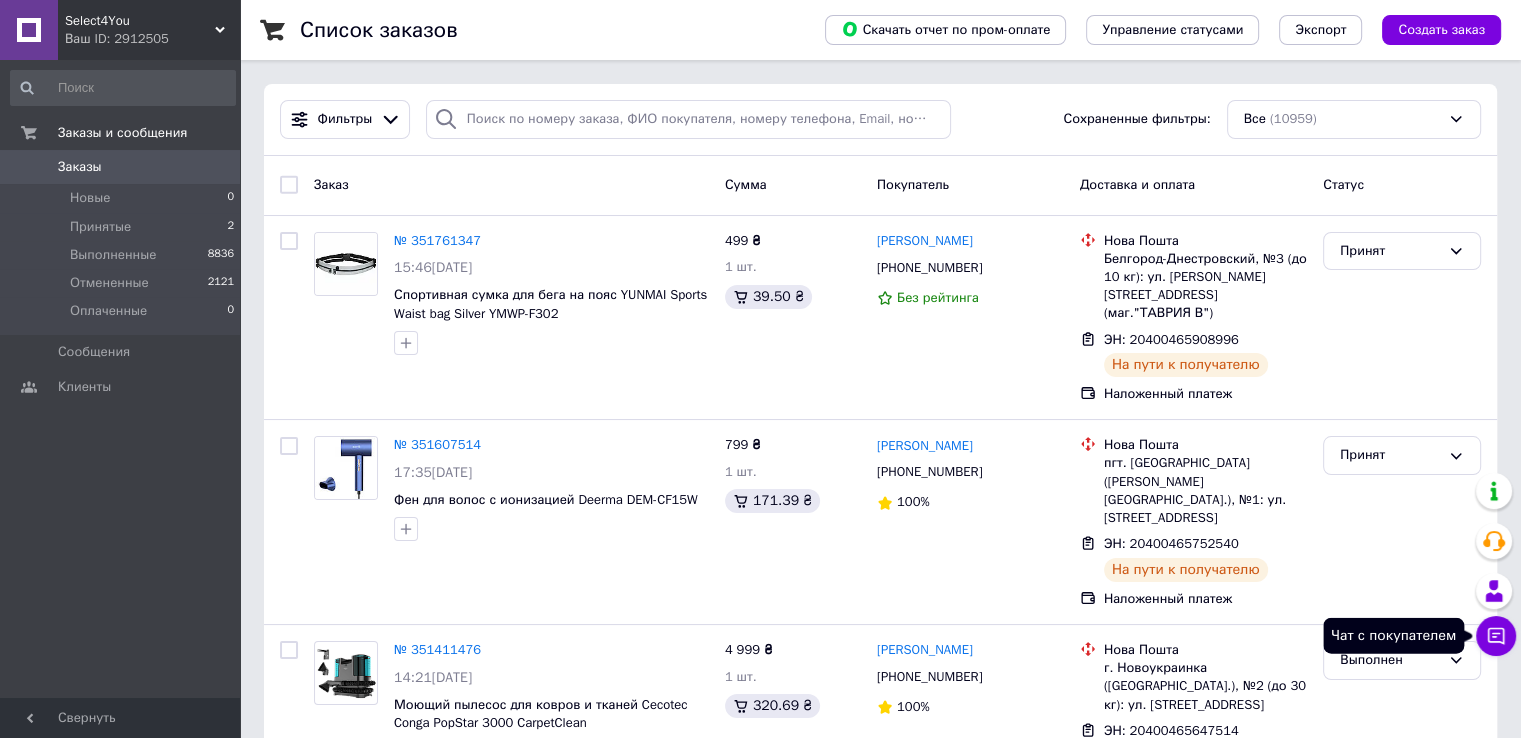 click 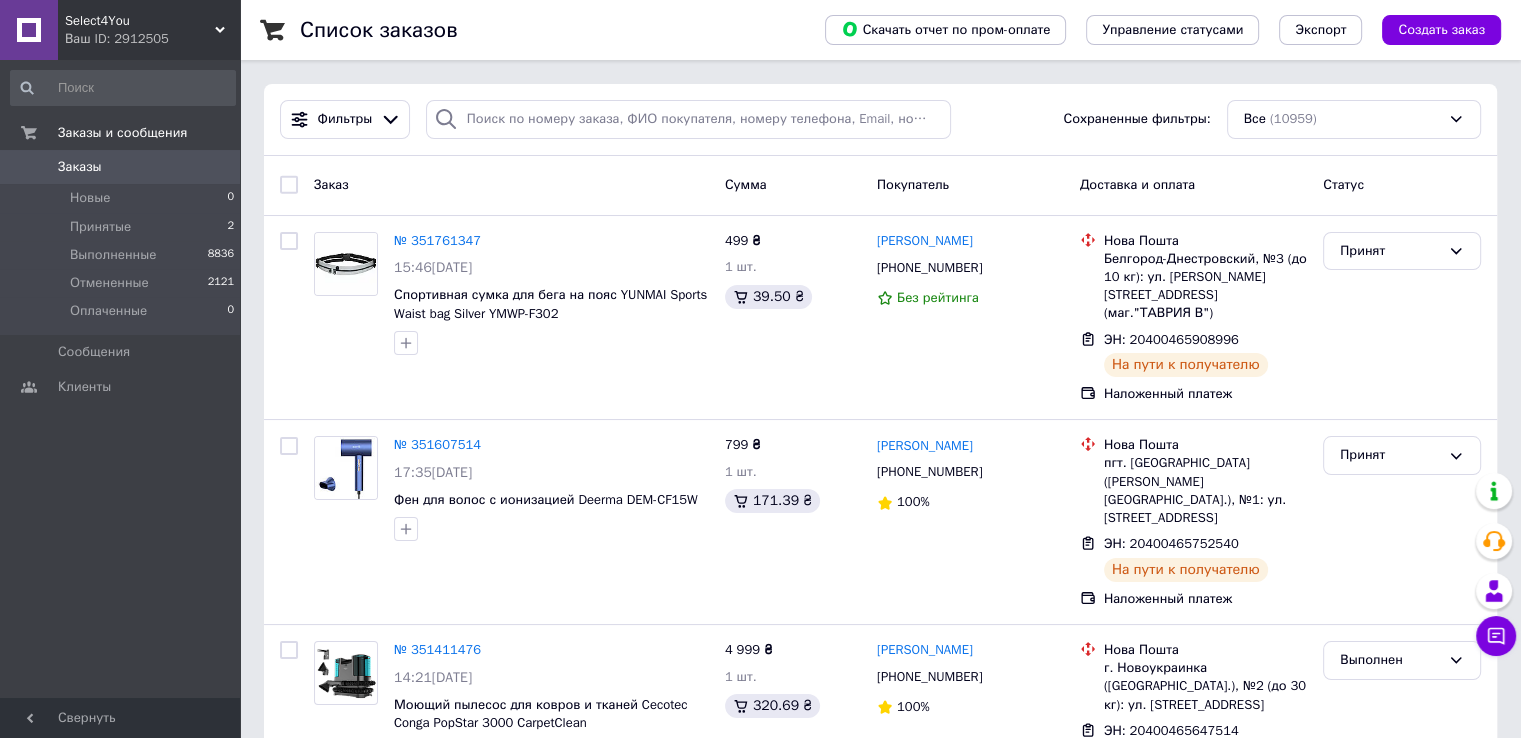 click on "Заказ Сумма Покупатель Доставка и оплата Статус" at bounding box center [880, 186] 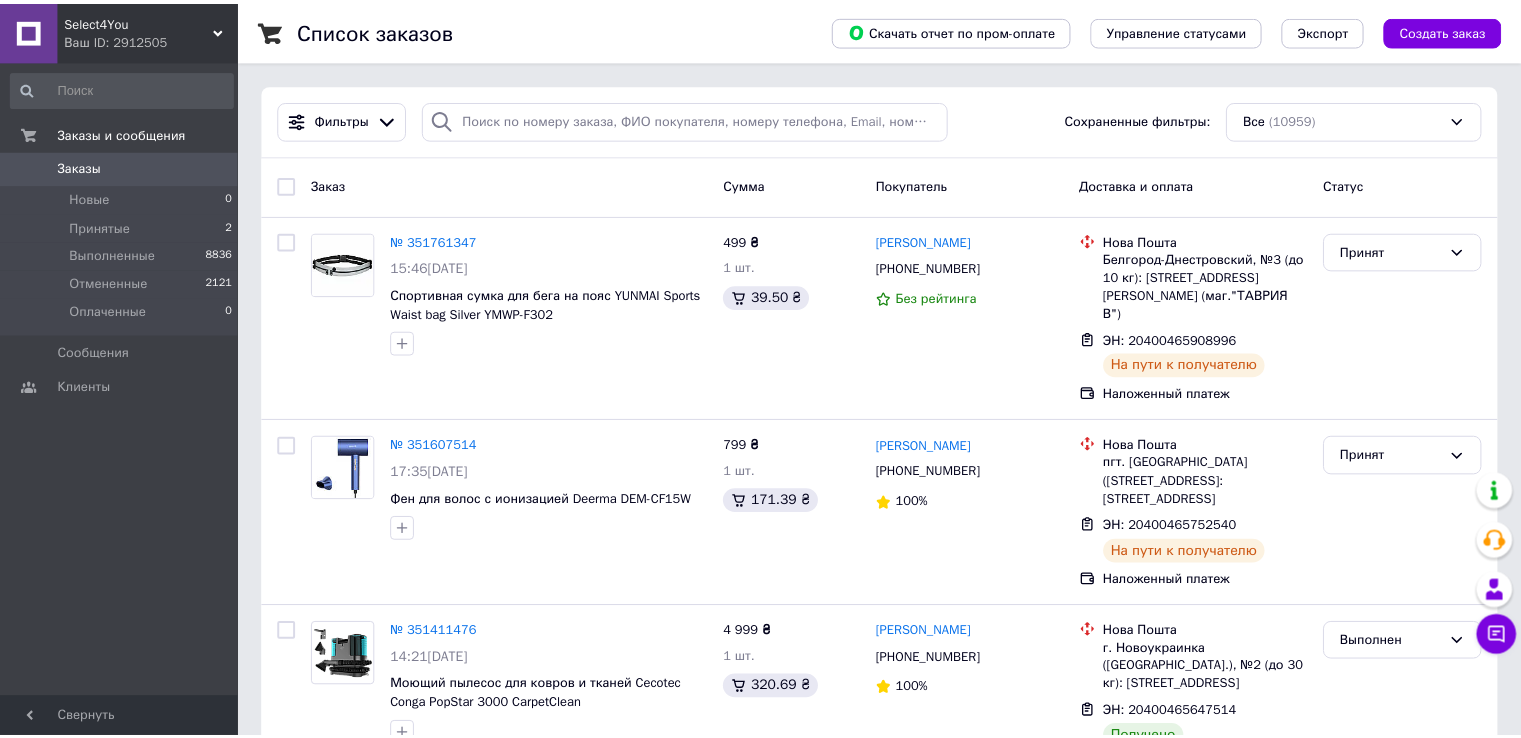 scroll, scrollTop: 0, scrollLeft: 0, axis: both 